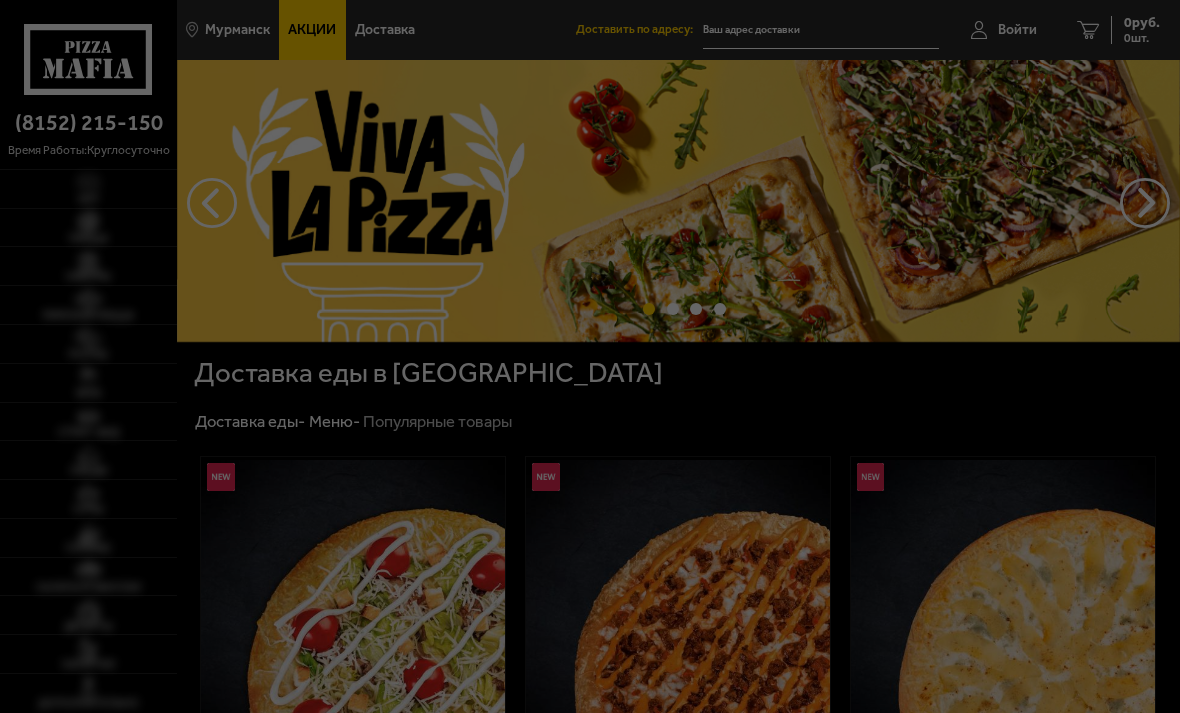 scroll, scrollTop: 0, scrollLeft: 0, axis: both 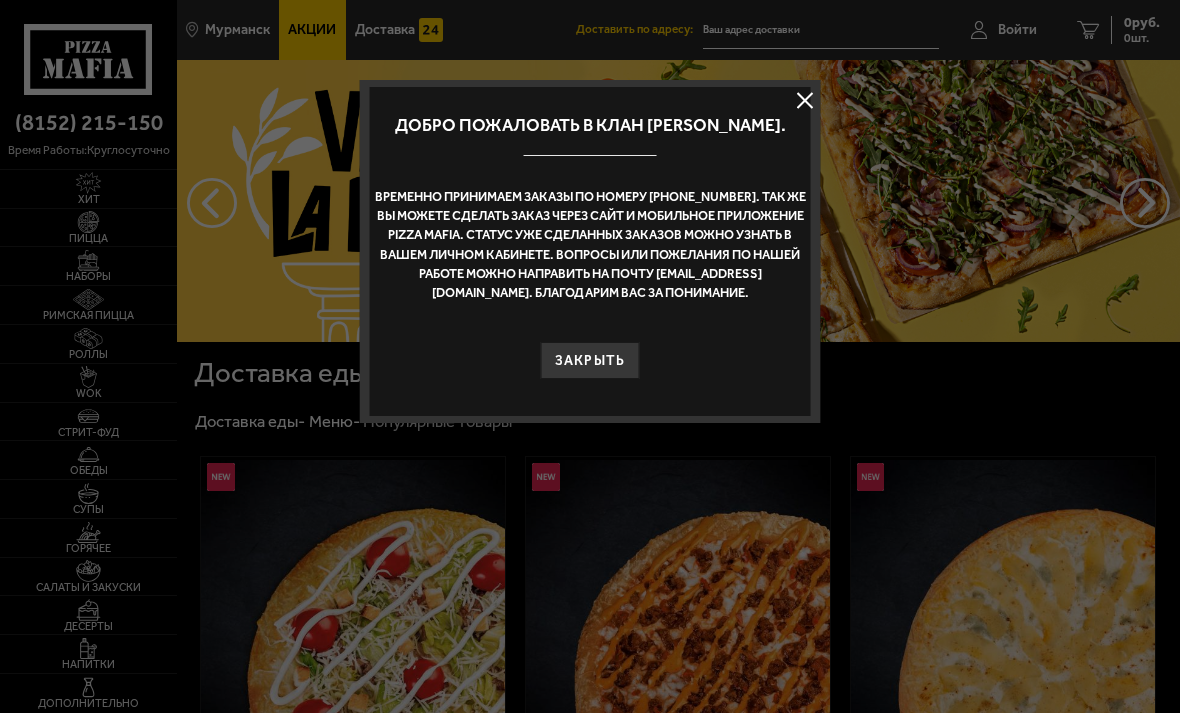 click at bounding box center [805, 101] 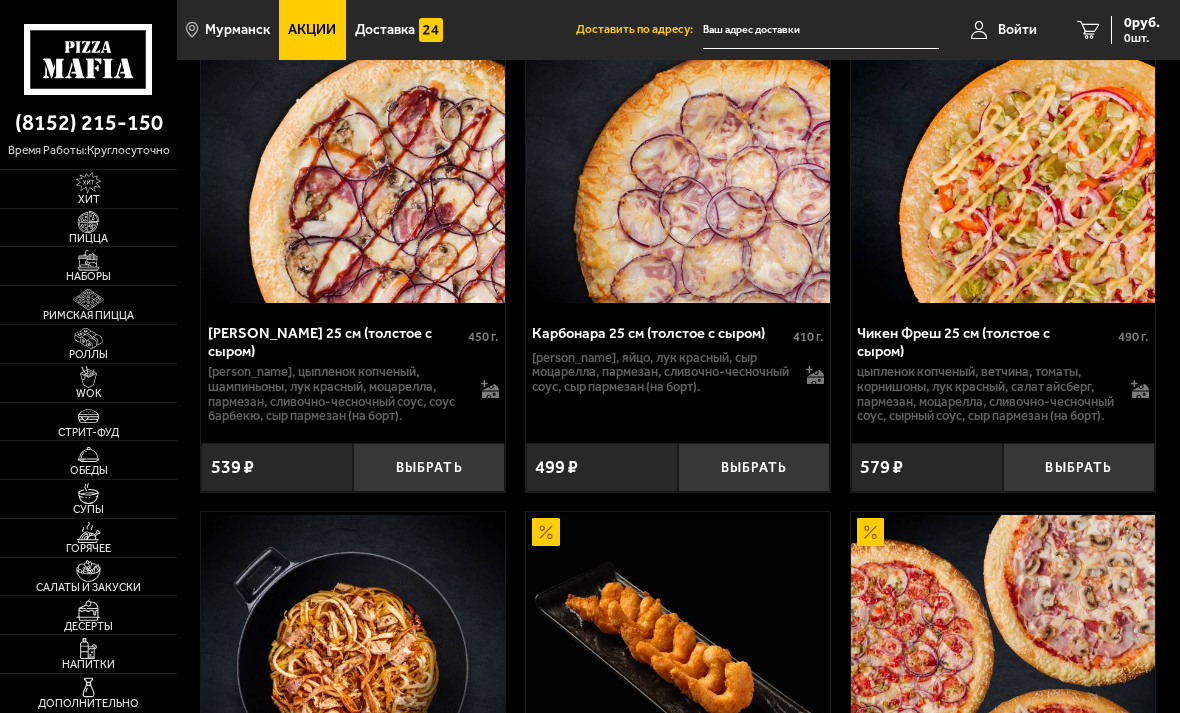 scroll, scrollTop: 978, scrollLeft: 0, axis: vertical 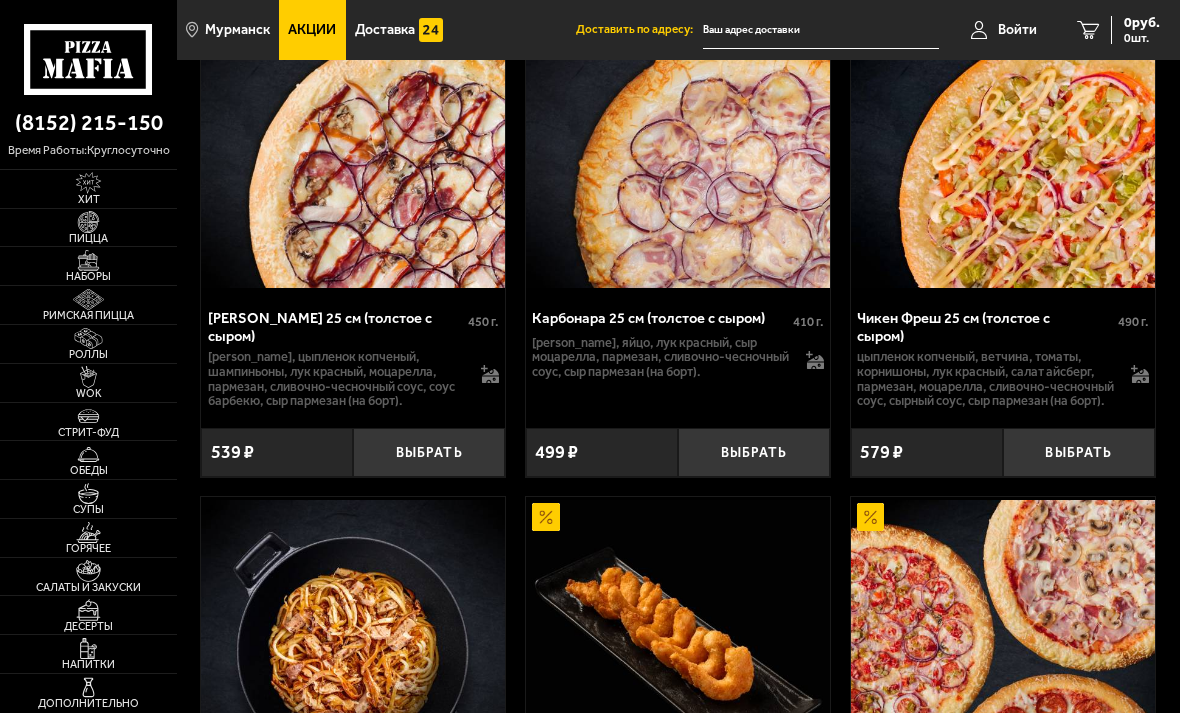 click at bounding box center [88, 261] 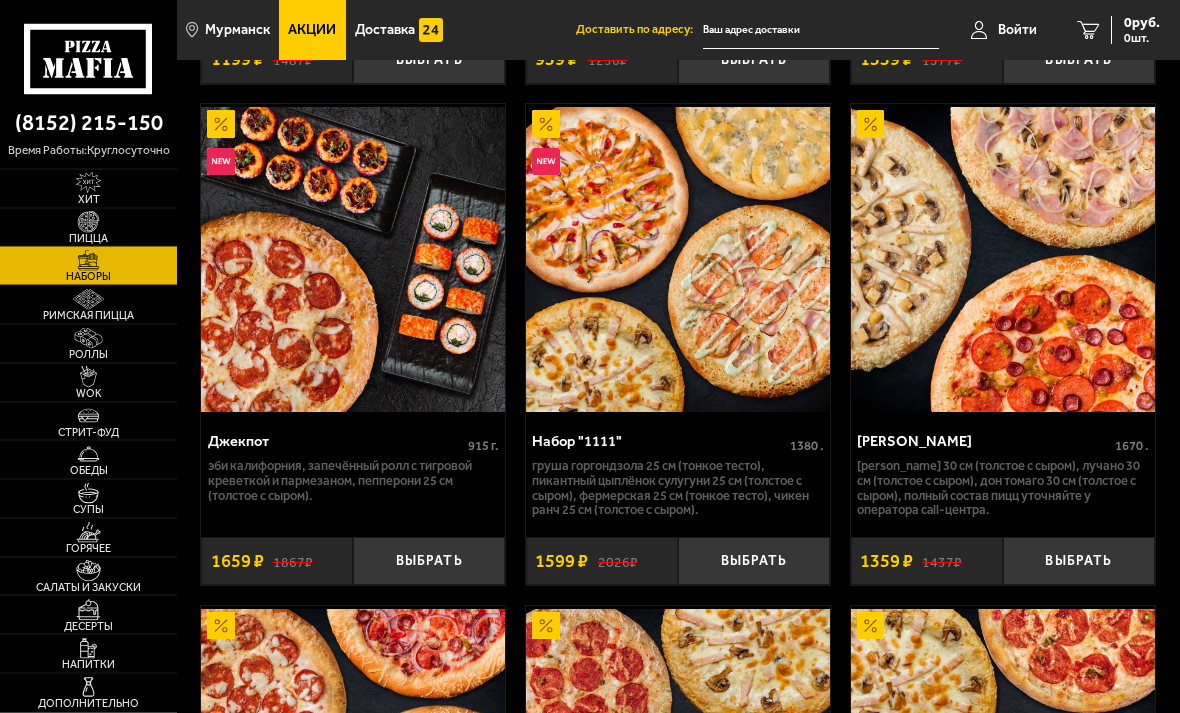 scroll, scrollTop: 3006, scrollLeft: 0, axis: vertical 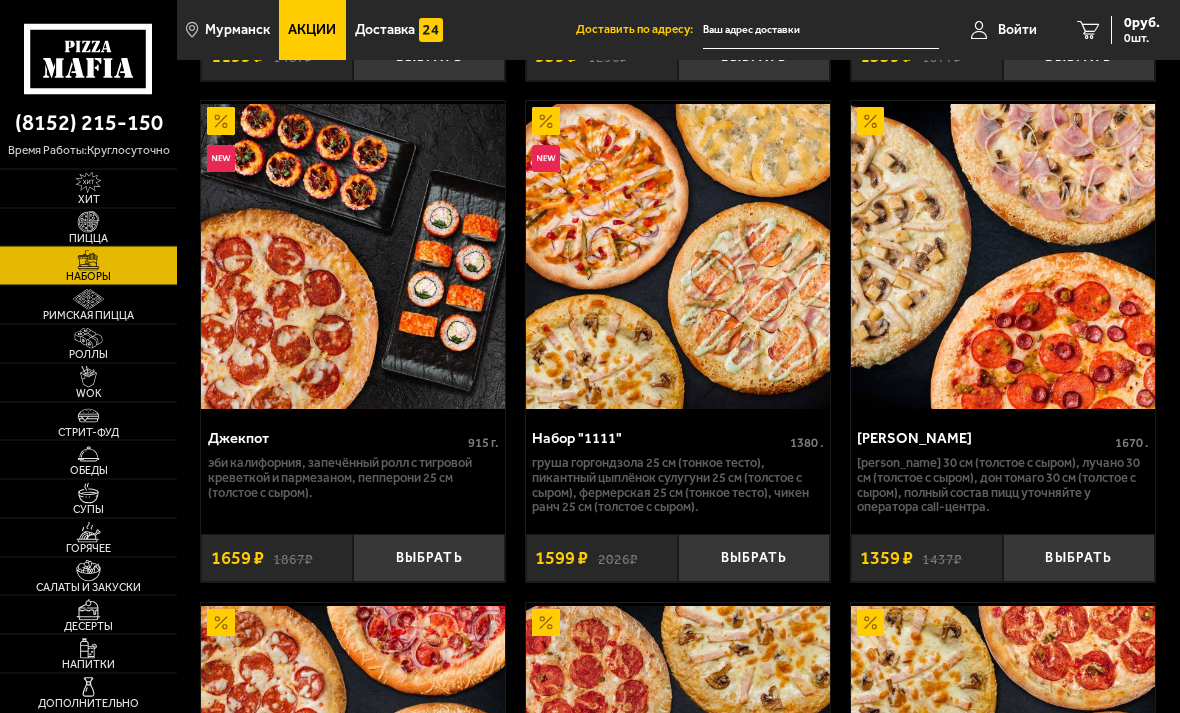 click on "[PERSON_NAME]" at bounding box center (985, 440) 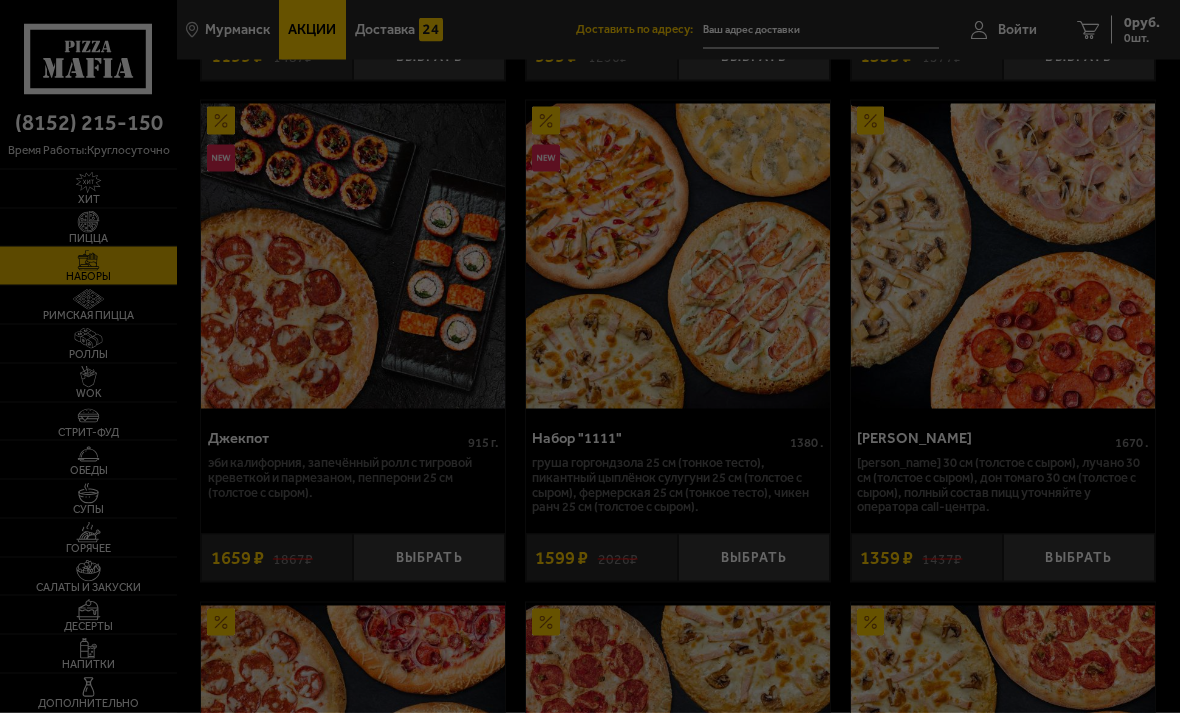scroll, scrollTop: 0, scrollLeft: 0, axis: both 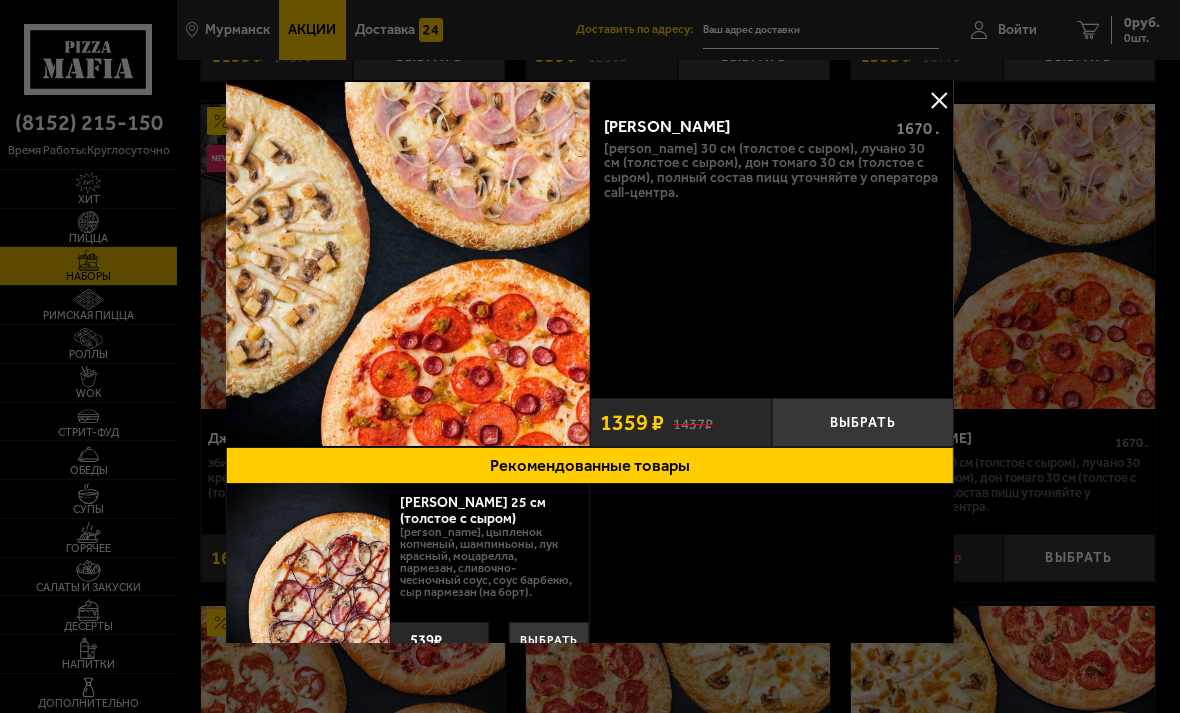 click at bounding box center [939, 100] 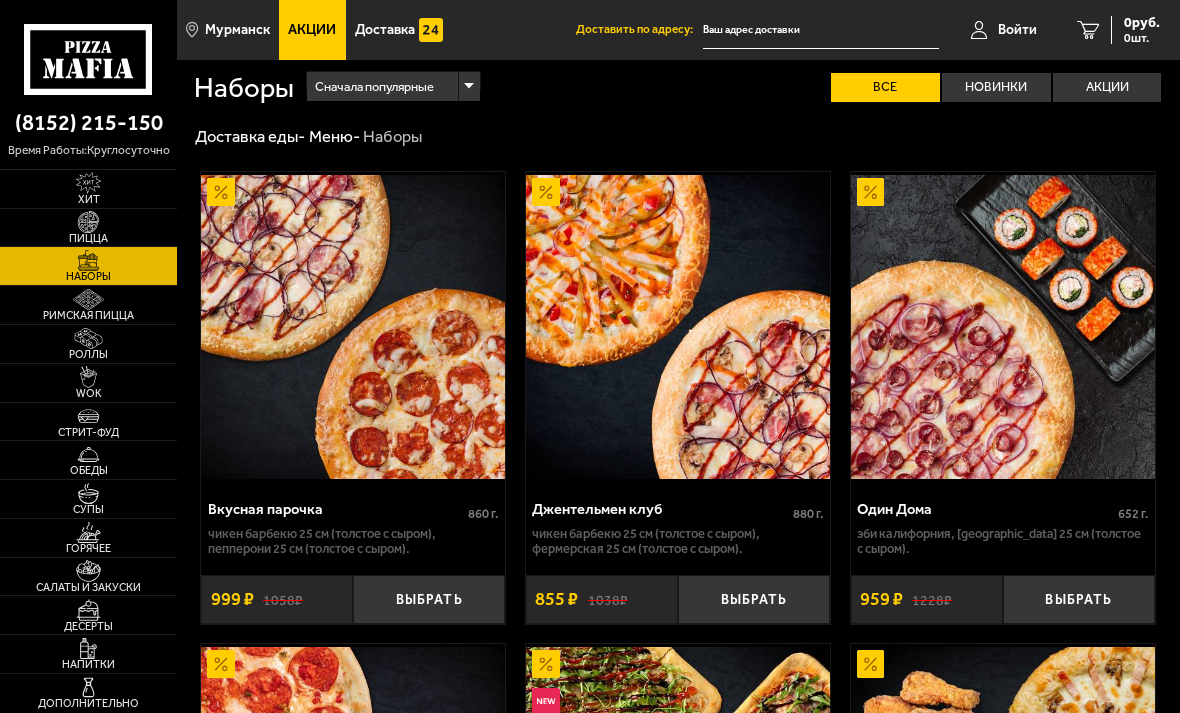 click on "Выбрать" at bounding box center [1079, 599] 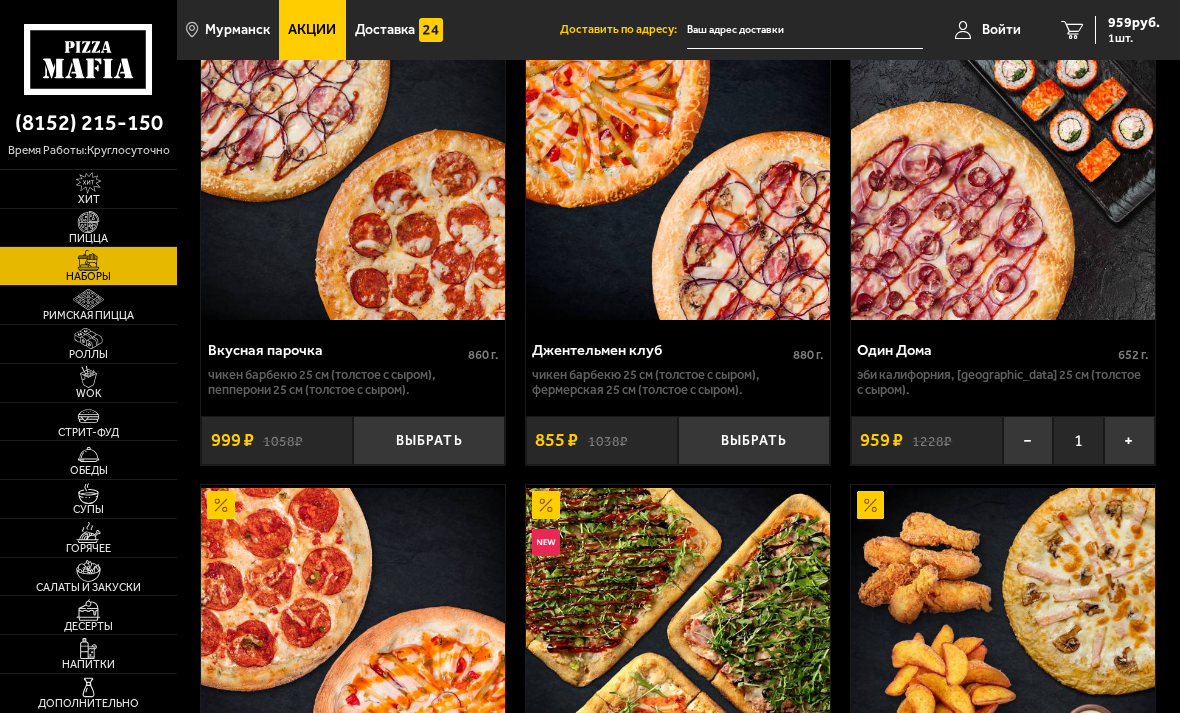 scroll, scrollTop: 162, scrollLeft: 0, axis: vertical 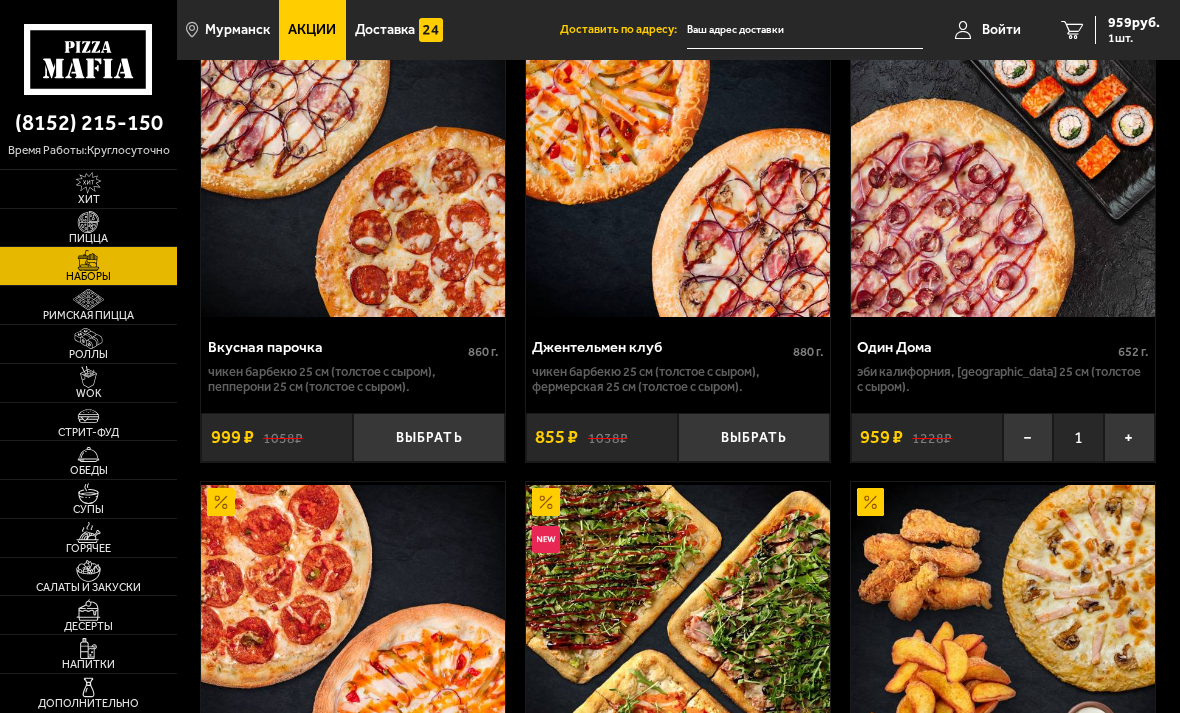 click on "−" at bounding box center (1028, 437) 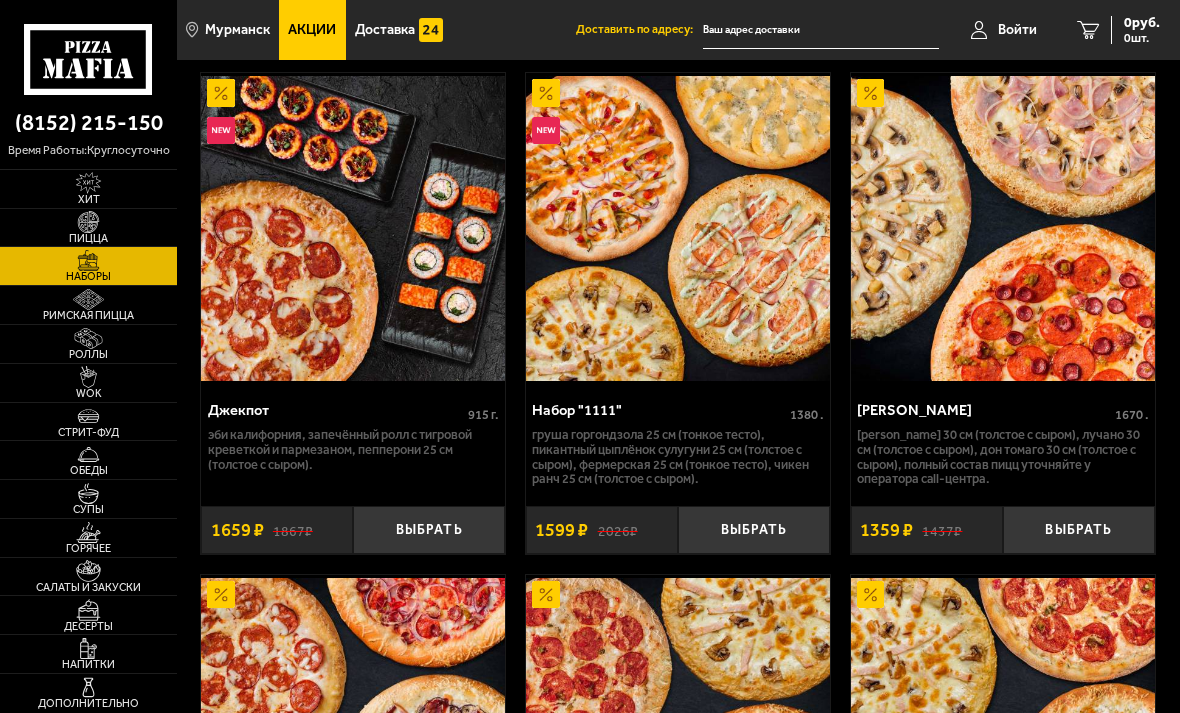 scroll, scrollTop: 3034, scrollLeft: 0, axis: vertical 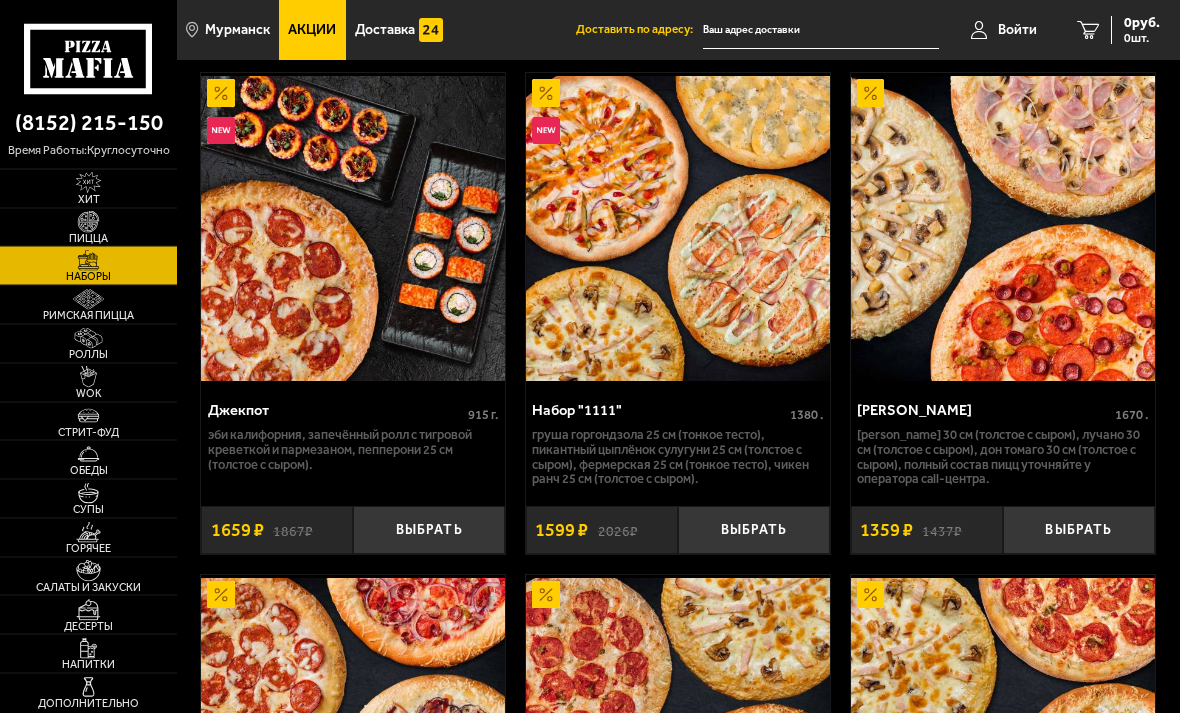 click on "[PERSON_NAME] 30 см (толстое с сыром), Лучано 30 см (толстое с сыром), Дон Томаго 30 см (толстое с сыром), Полный состав пицц уточняйте у оператора call-центра." at bounding box center [1002, 458] 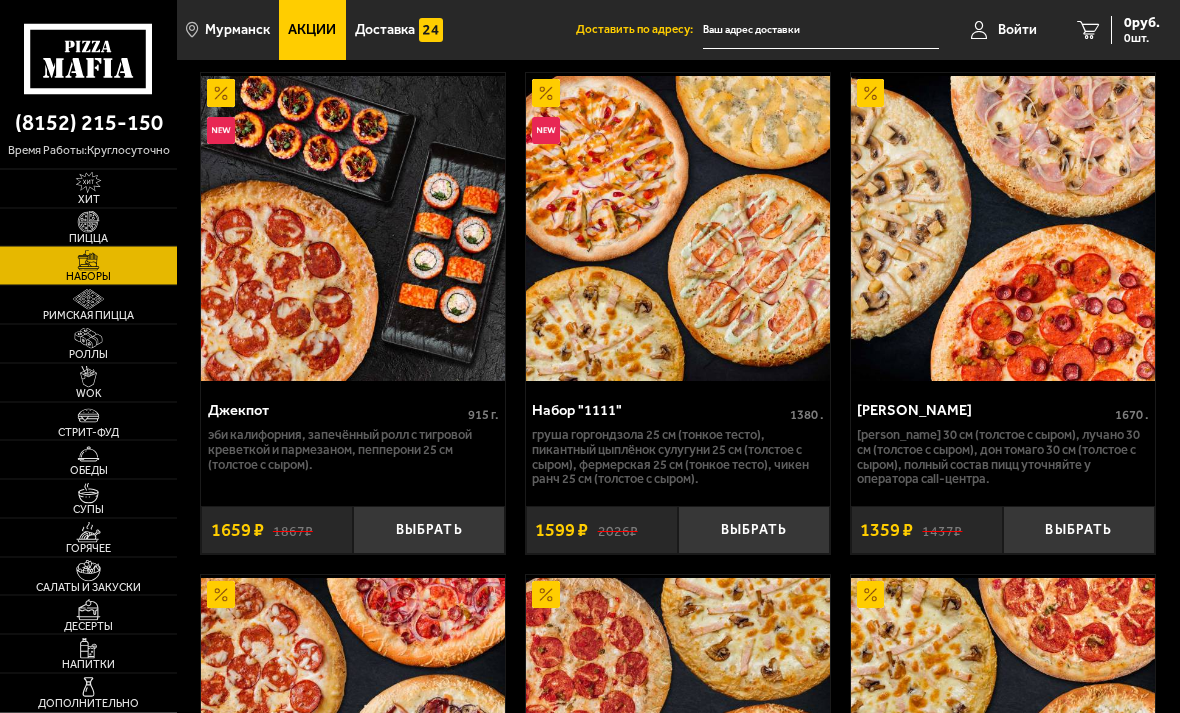 click at bounding box center (1003, 229) 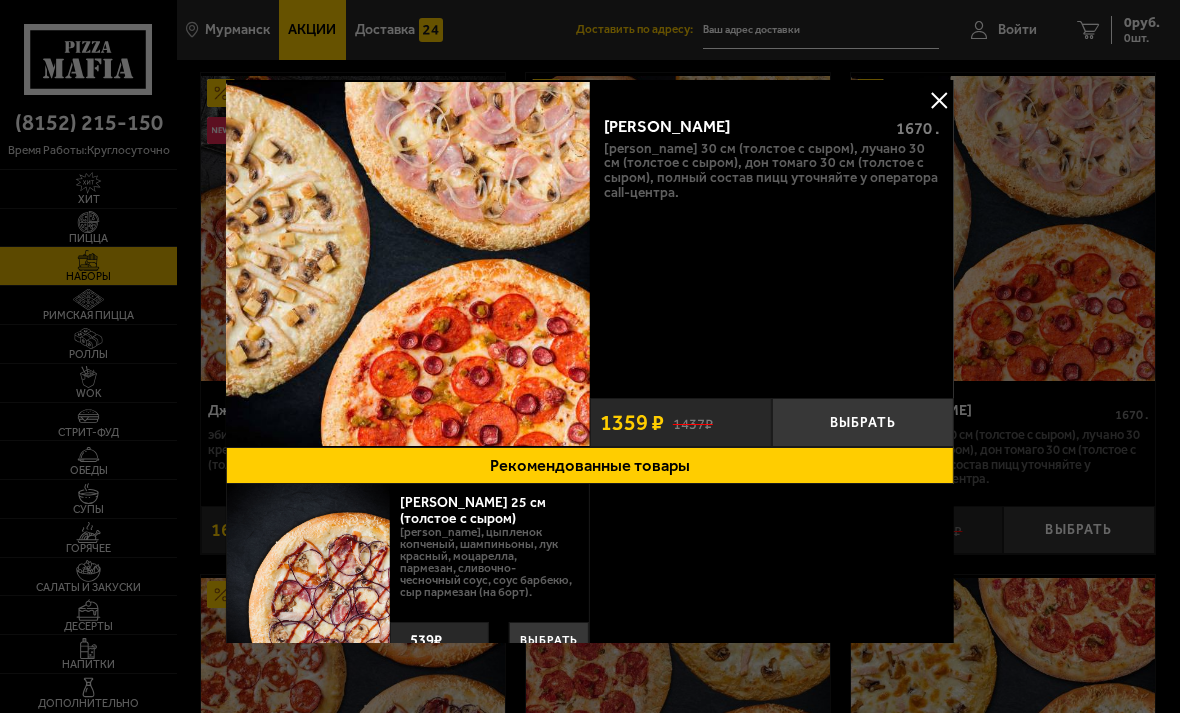 click at bounding box center [939, 100] 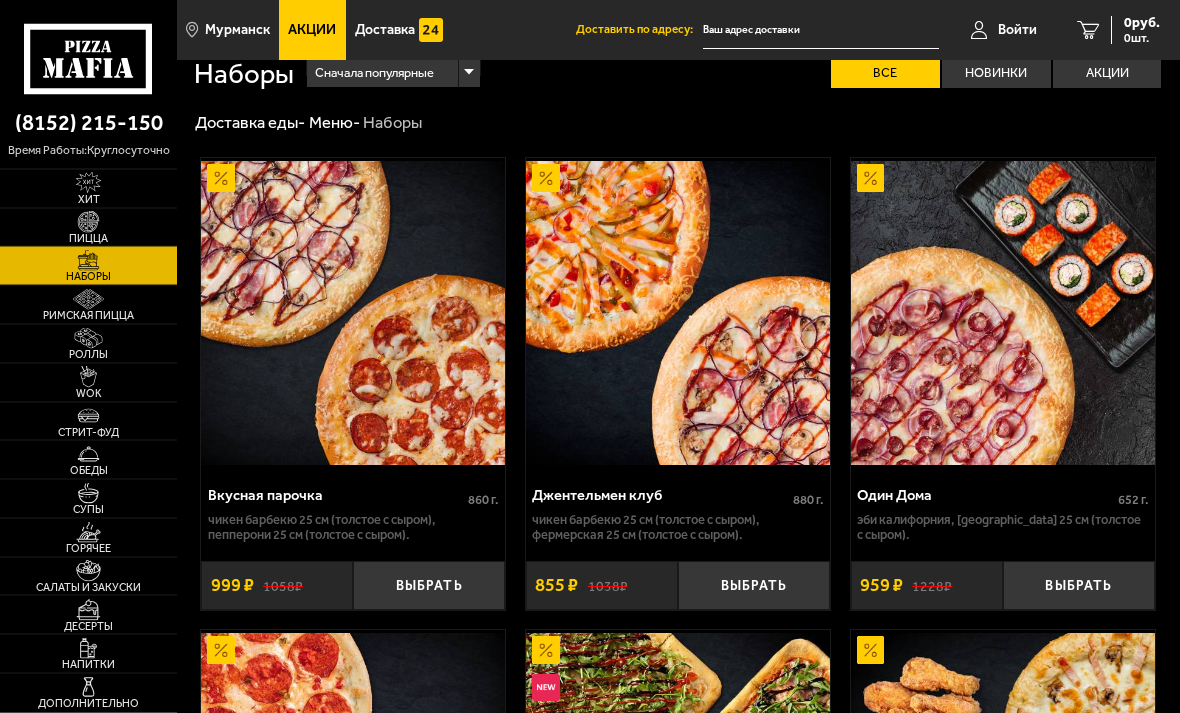 scroll, scrollTop: 0, scrollLeft: 0, axis: both 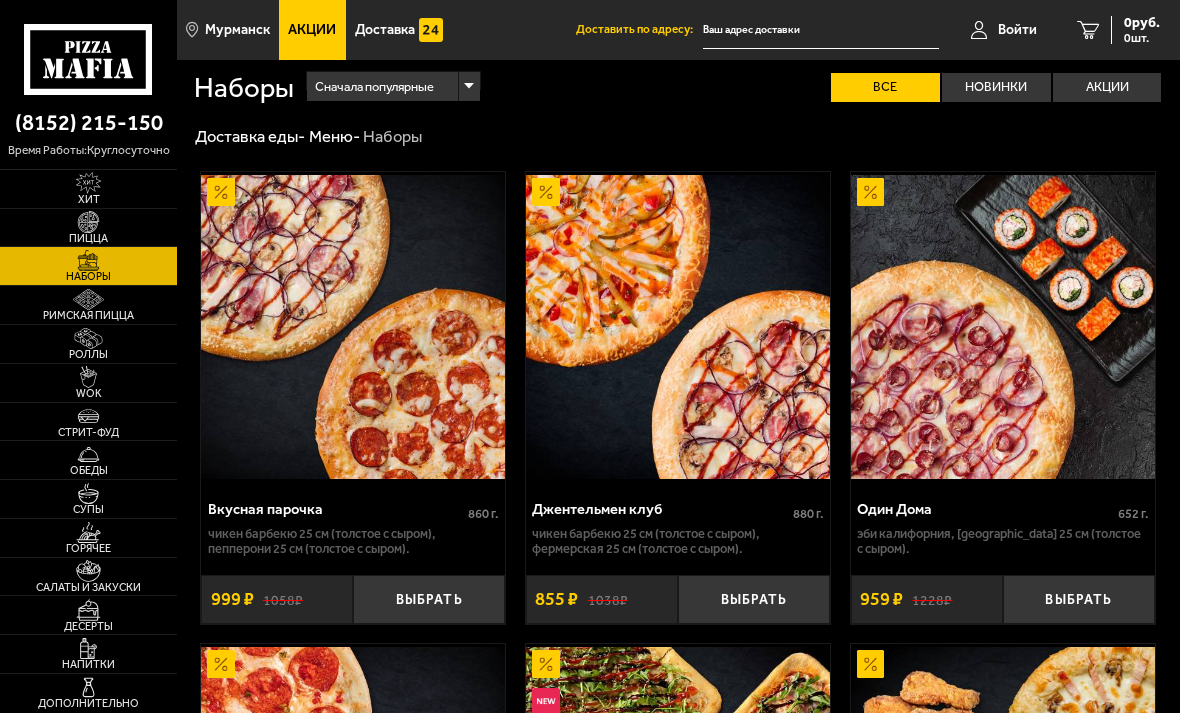 click at bounding box center [88, 222] 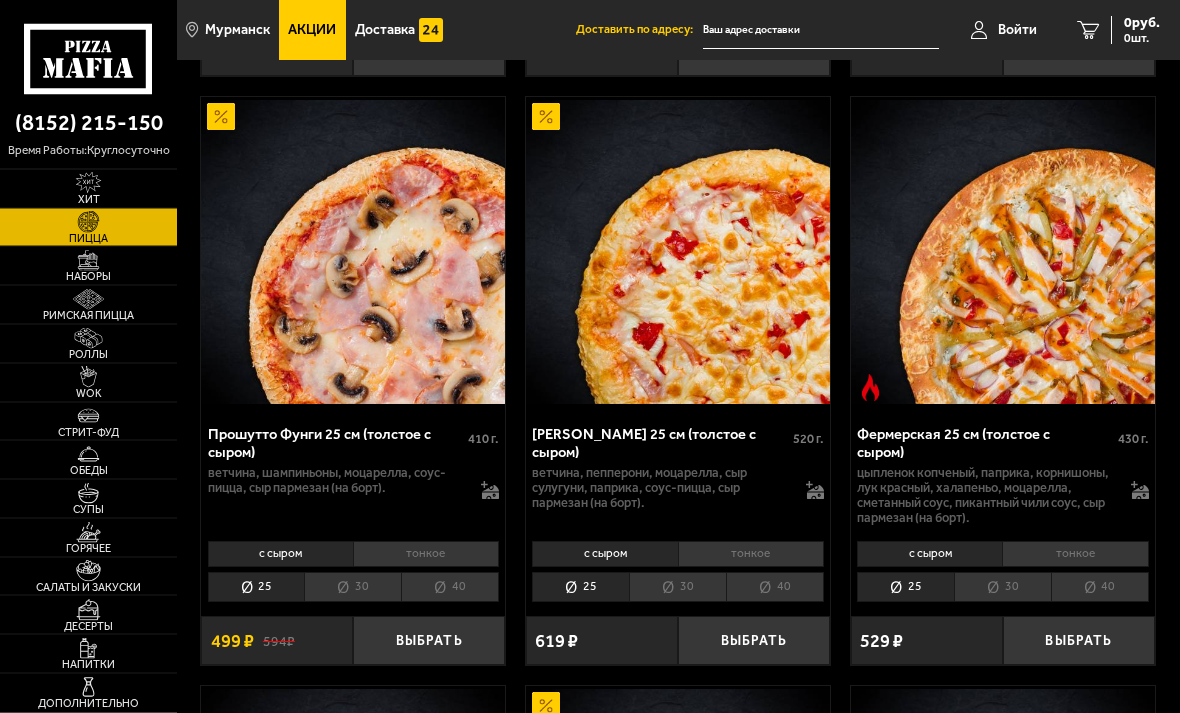 scroll, scrollTop: 2049, scrollLeft: 0, axis: vertical 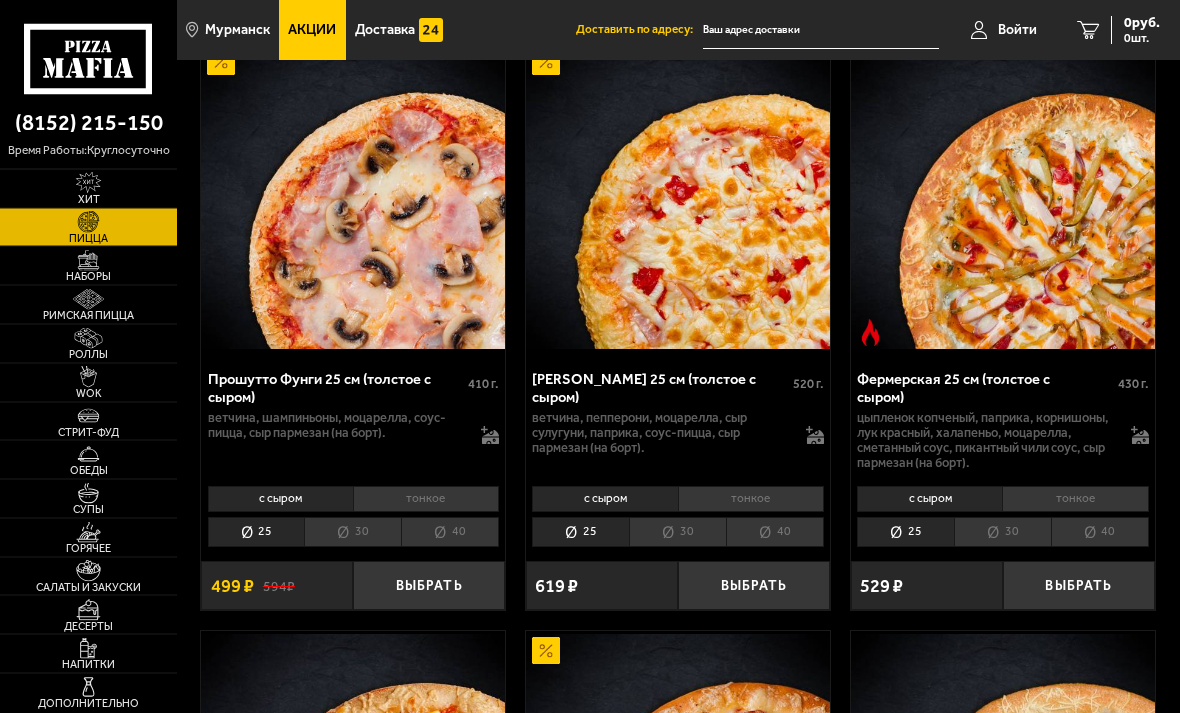 click on "30" at bounding box center [1002, 533] 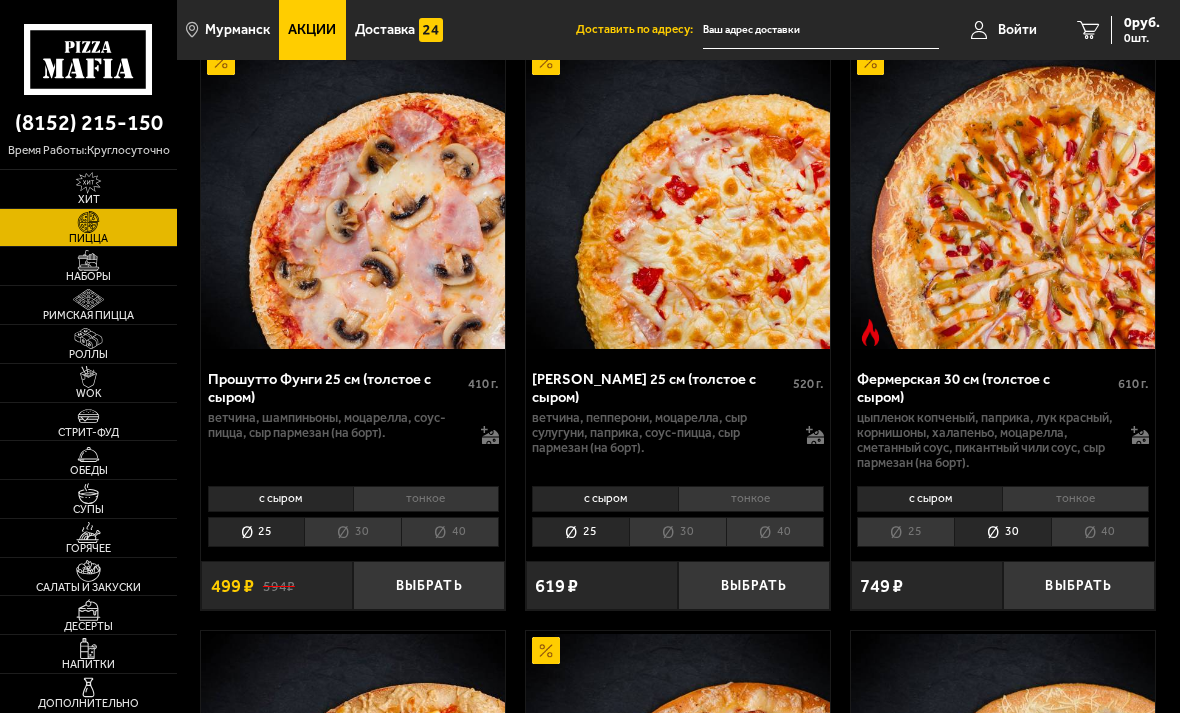 click on "Выбрать" at bounding box center [1079, 585] 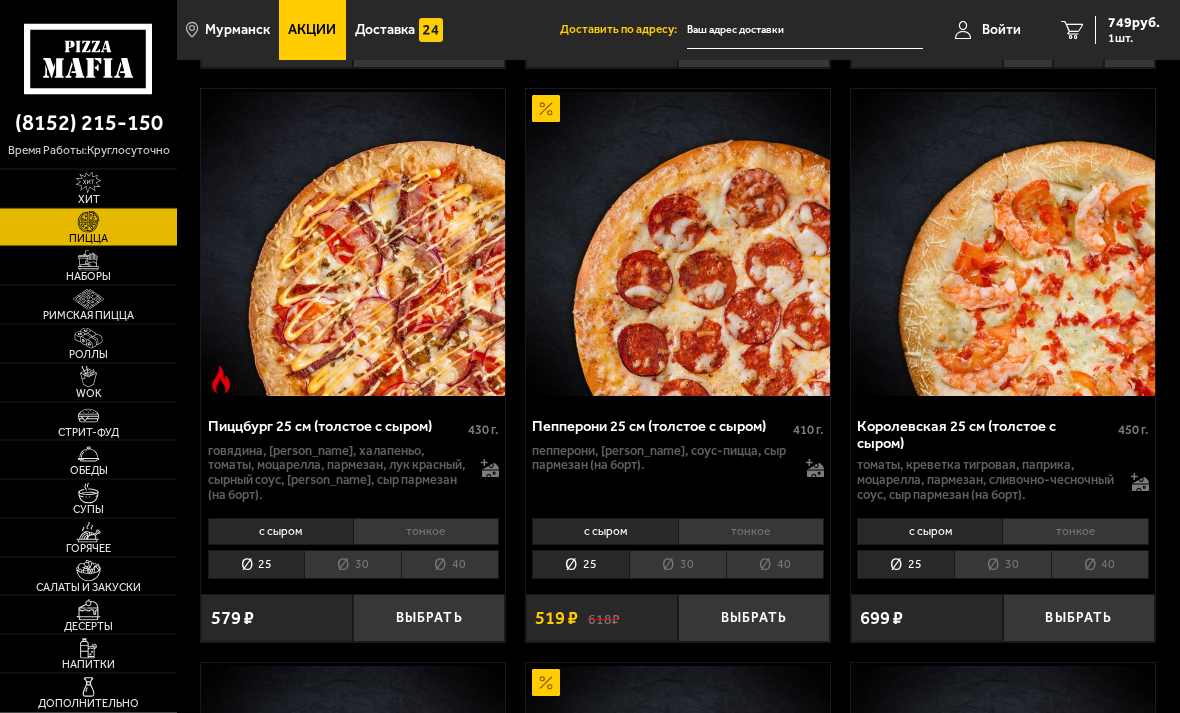 scroll, scrollTop: 2592, scrollLeft: 0, axis: vertical 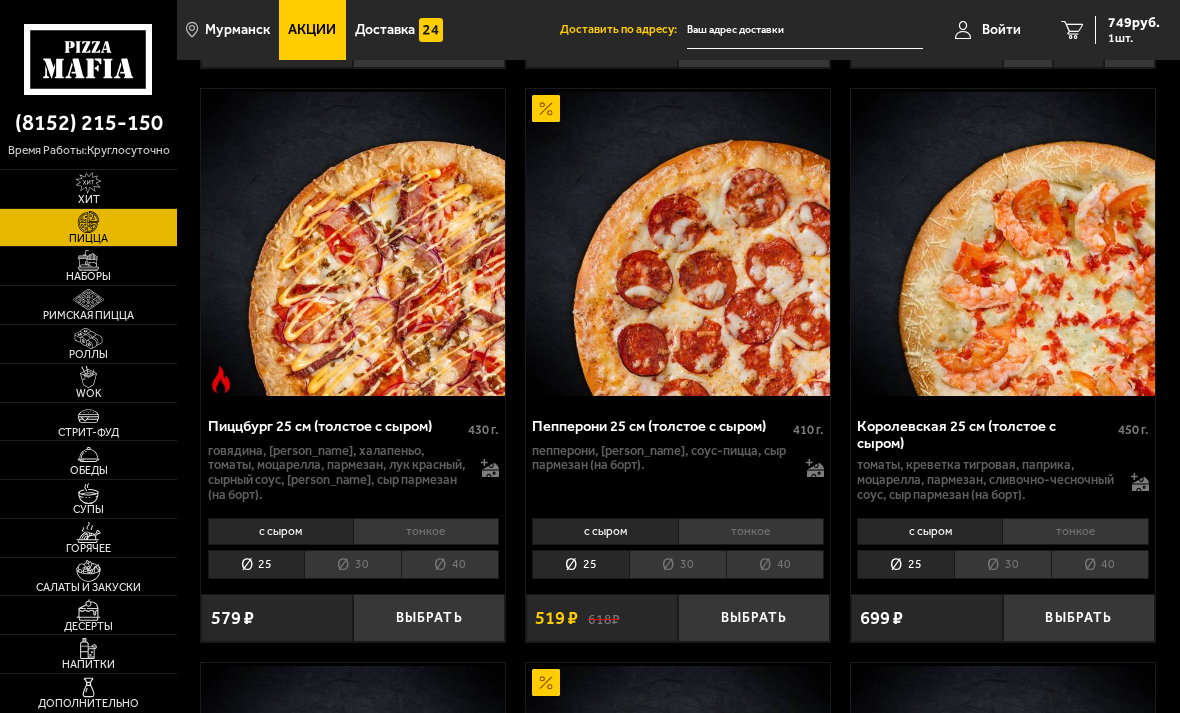 click at bounding box center [88, 261] 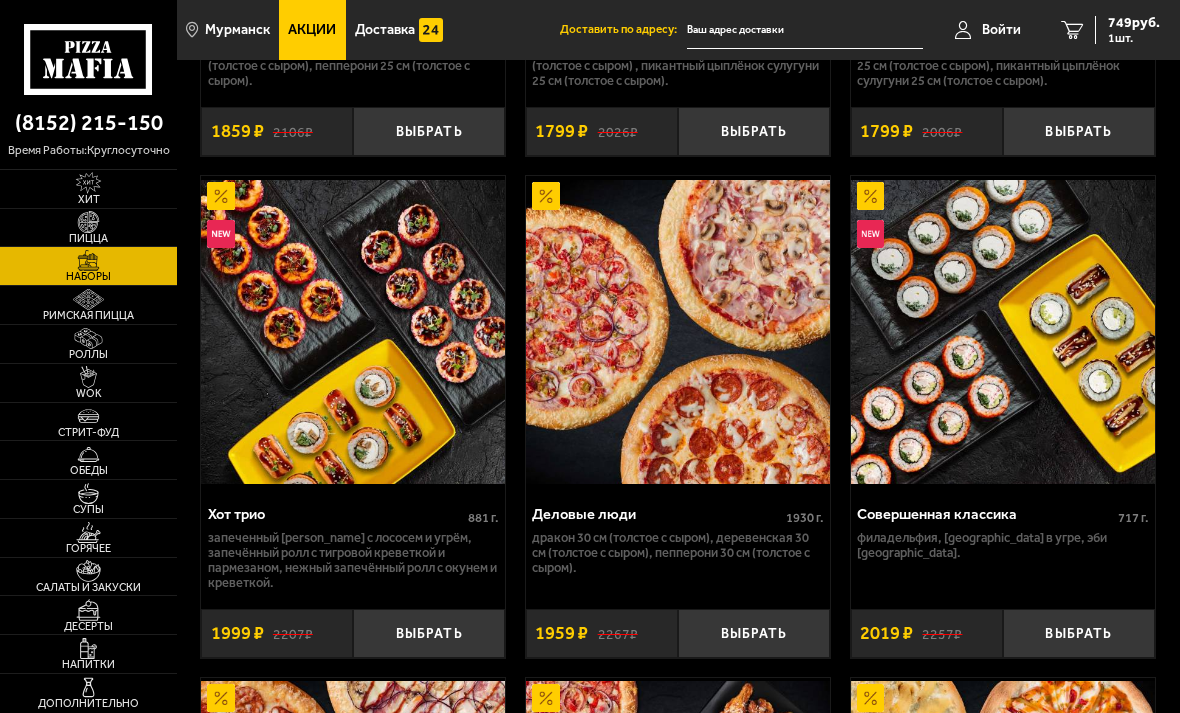 scroll, scrollTop: 3809, scrollLeft: 0, axis: vertical 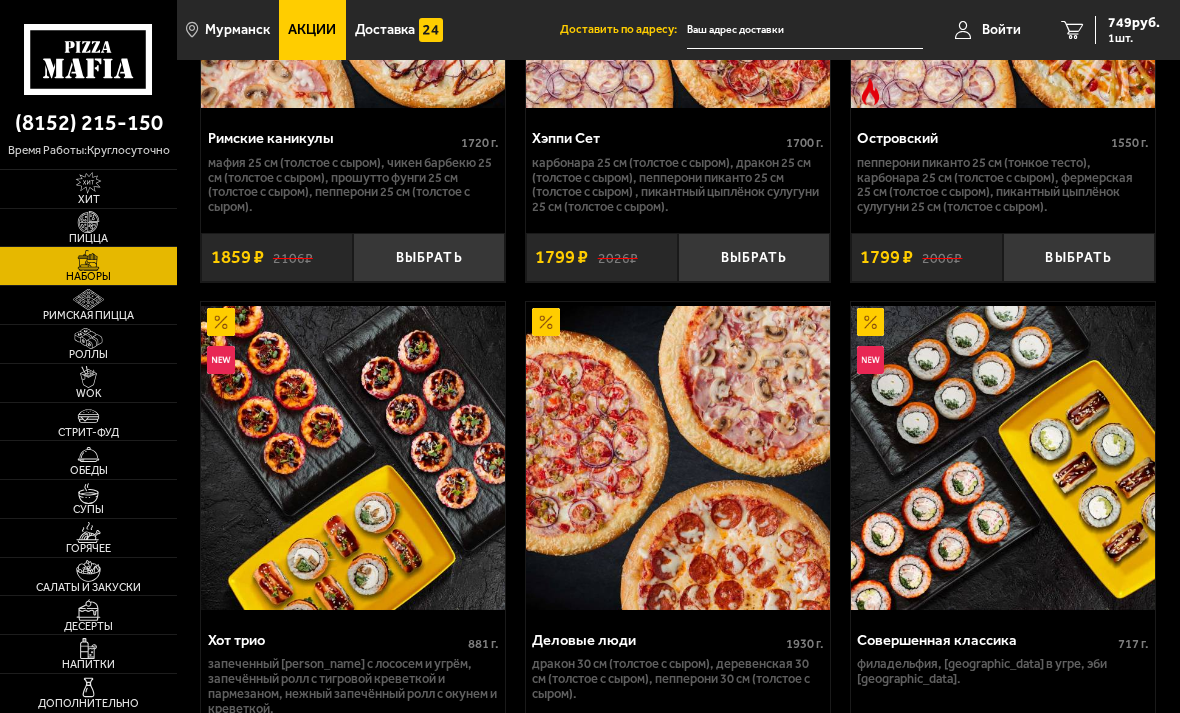 click on "Пицца" at bounding box center [88, 228] 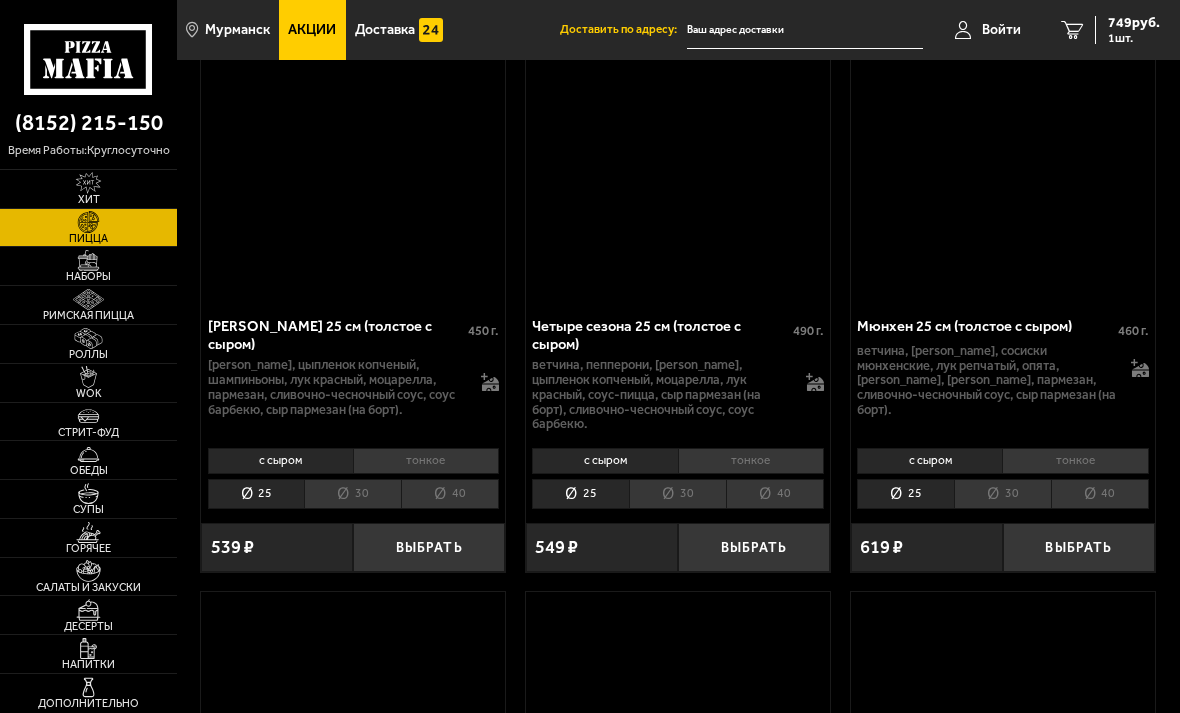 scroll, scrollTop: 0, scrollLeft: 0, axis: both 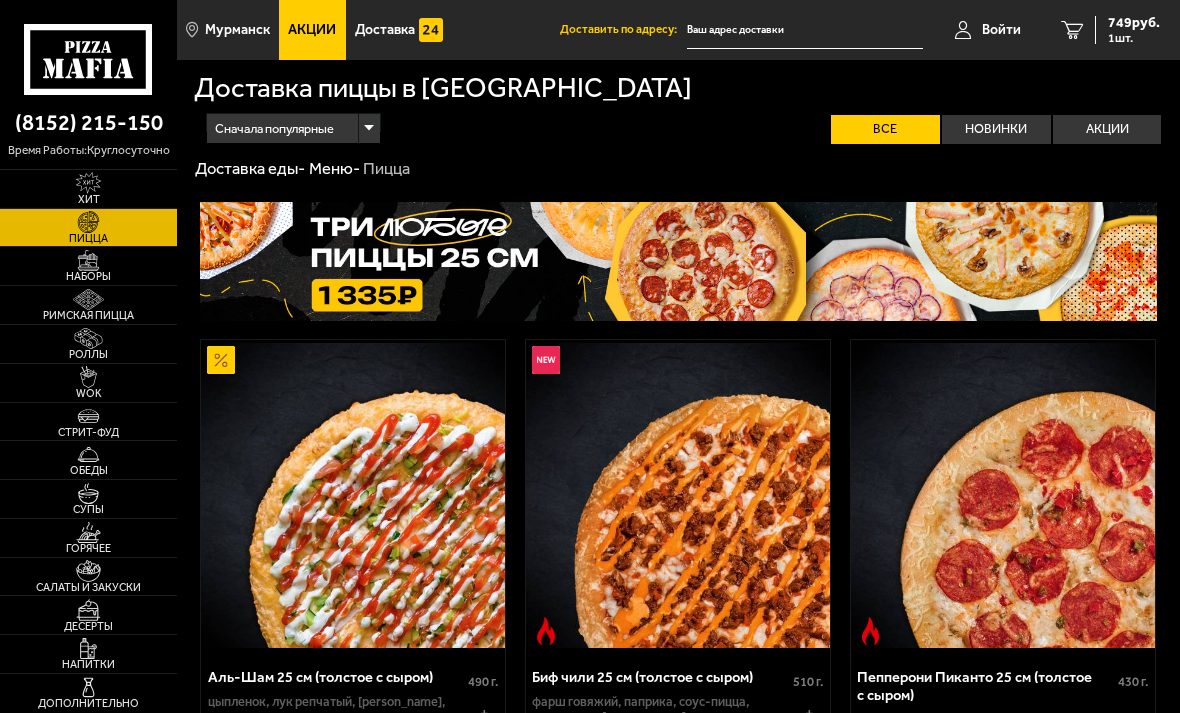 click on "1  шт." at bounding box center (1134, 38) 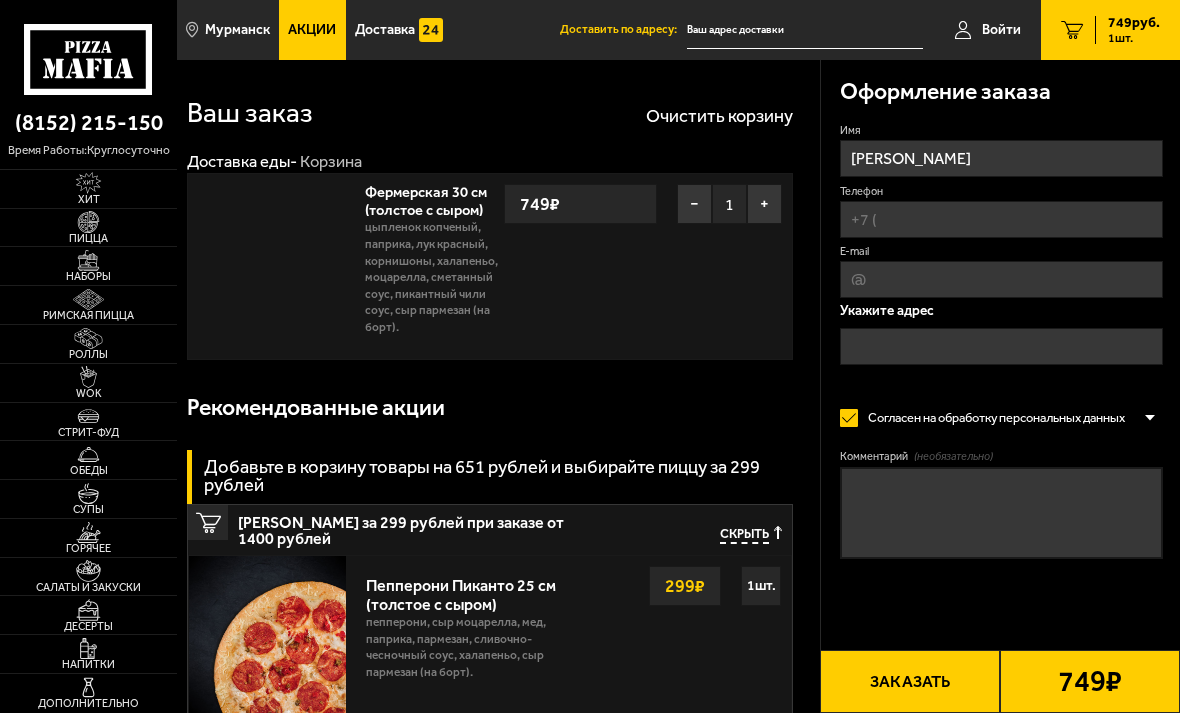 type on "[STREET_ADDRESS][PERSON_NAME]" 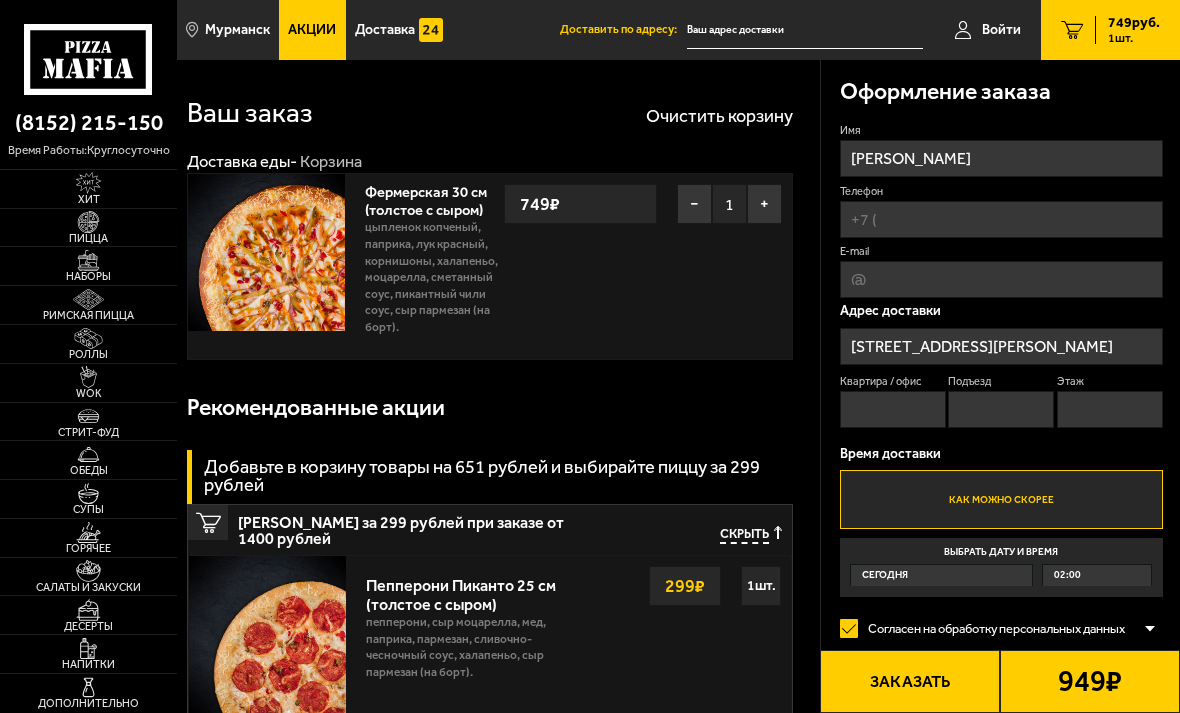 click on "Пицца" at bounding box center [88, 228] 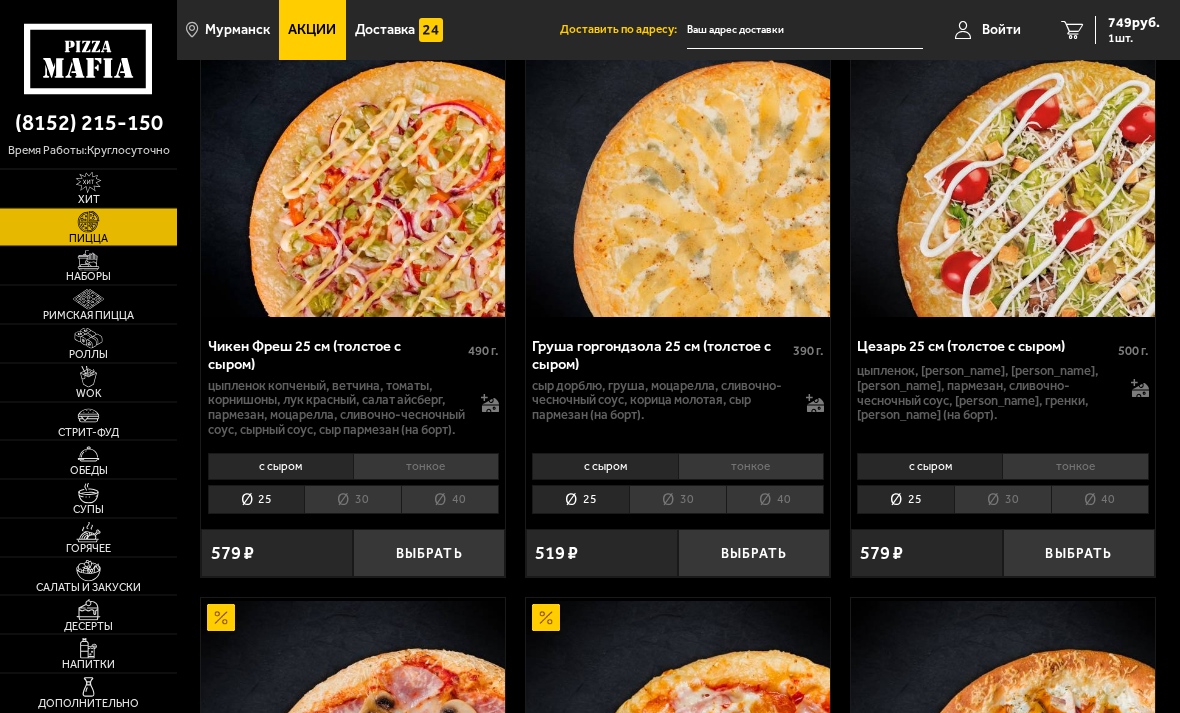 scroll, scrollTop: 1494, scrollLeft: 0, axis: vertical 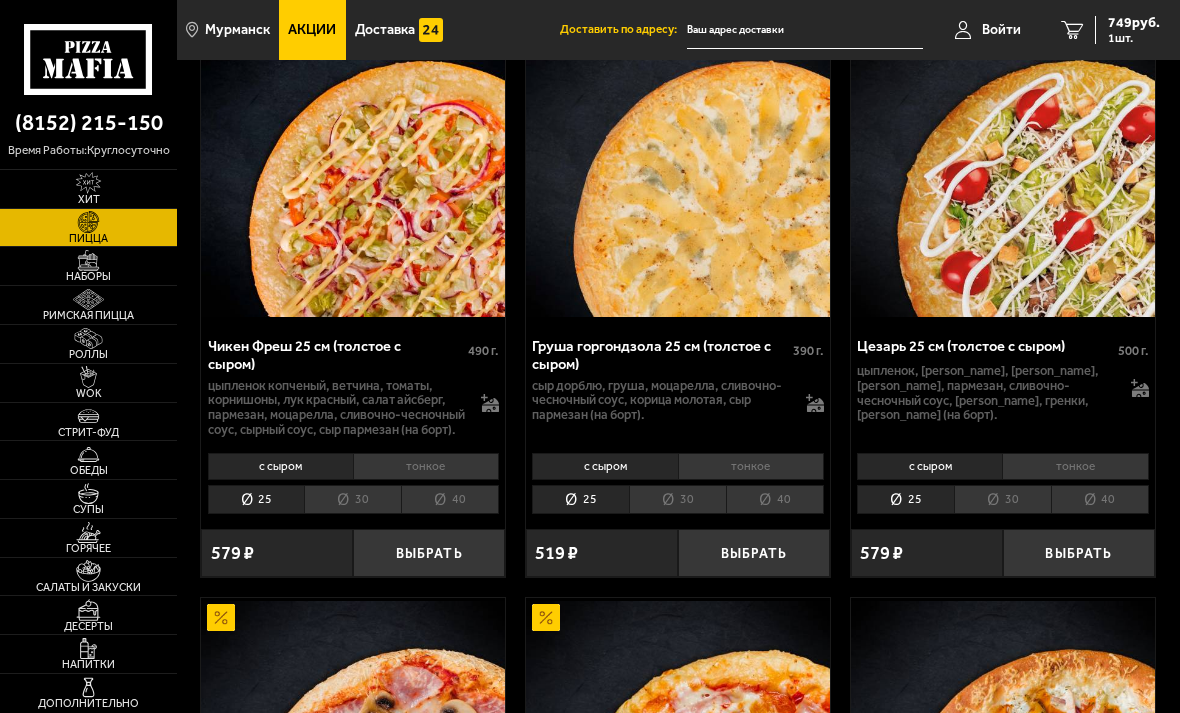 click at bounding box center (88, 261) 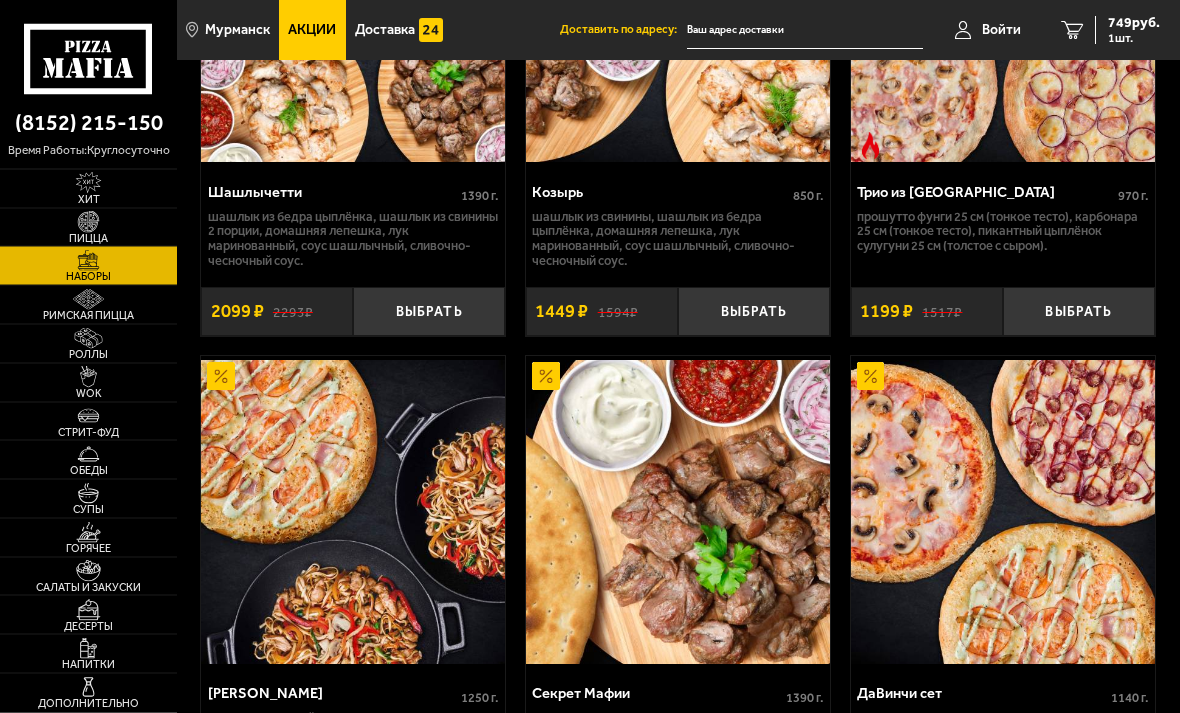scroll, scrollTop: 1778, scrollLeft: 0, axis: vertical 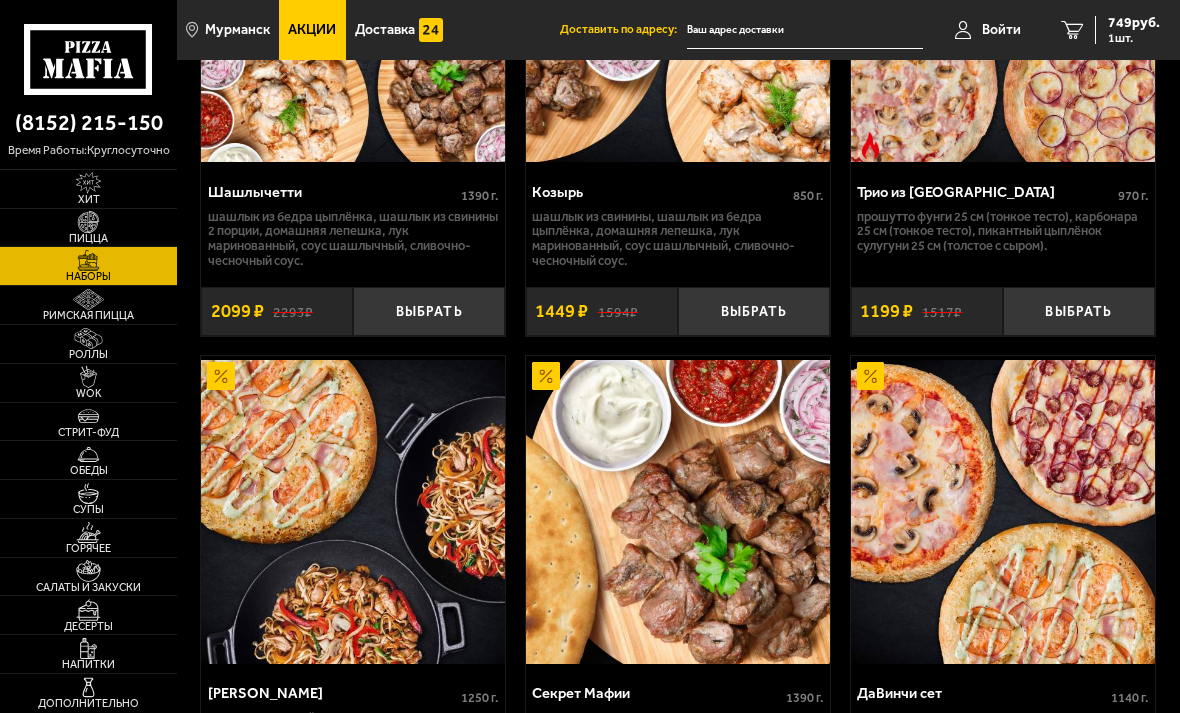 click on "Пицца" at bounding box center [88, 228] 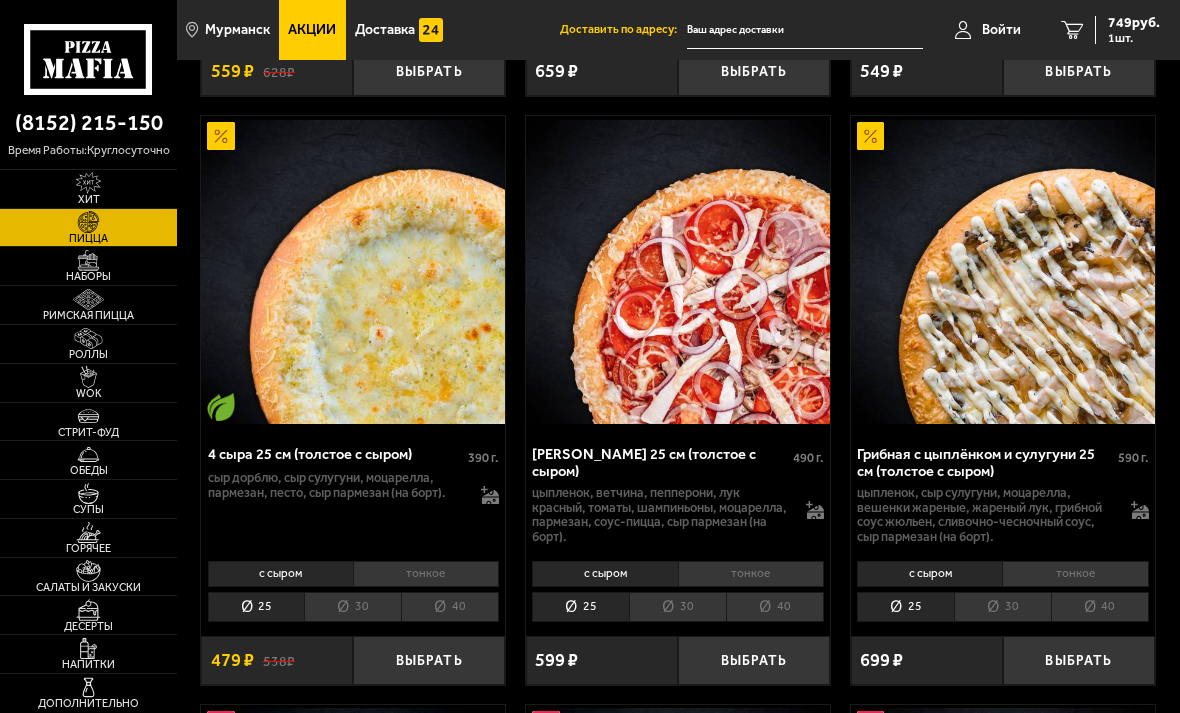 scroll, scrollTop: 800, scrollLeft: 0, axis: vertical 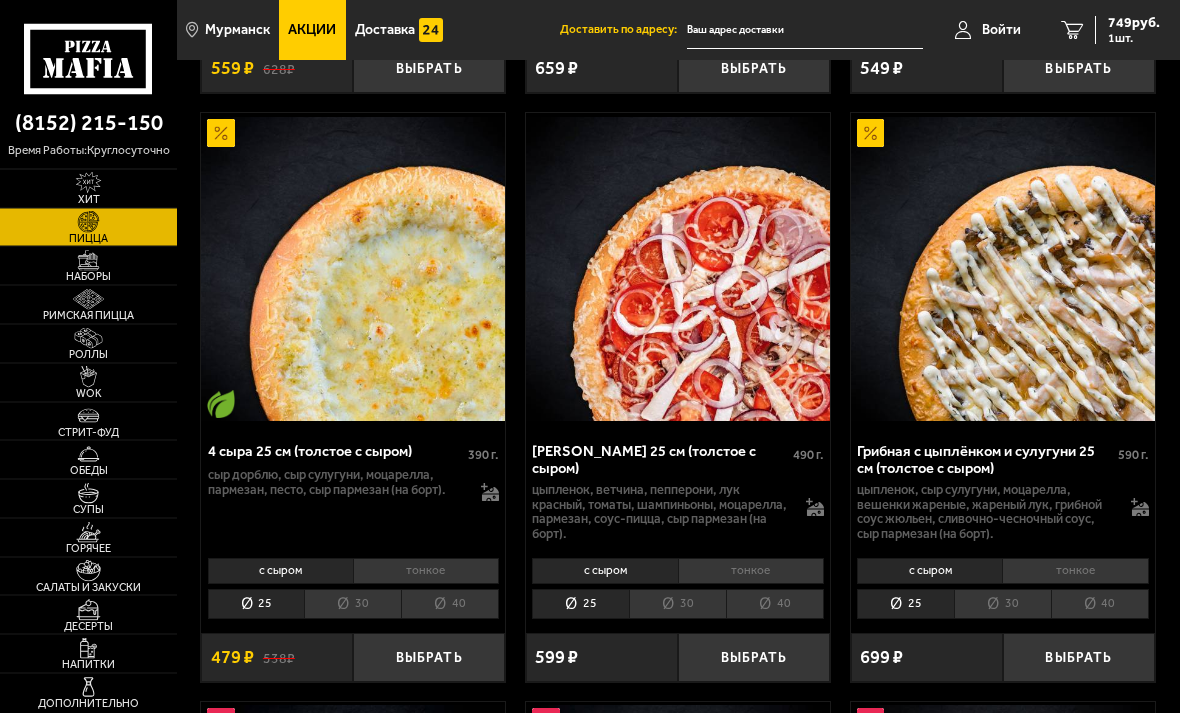 click on "30" at bounding box center (352, 605) 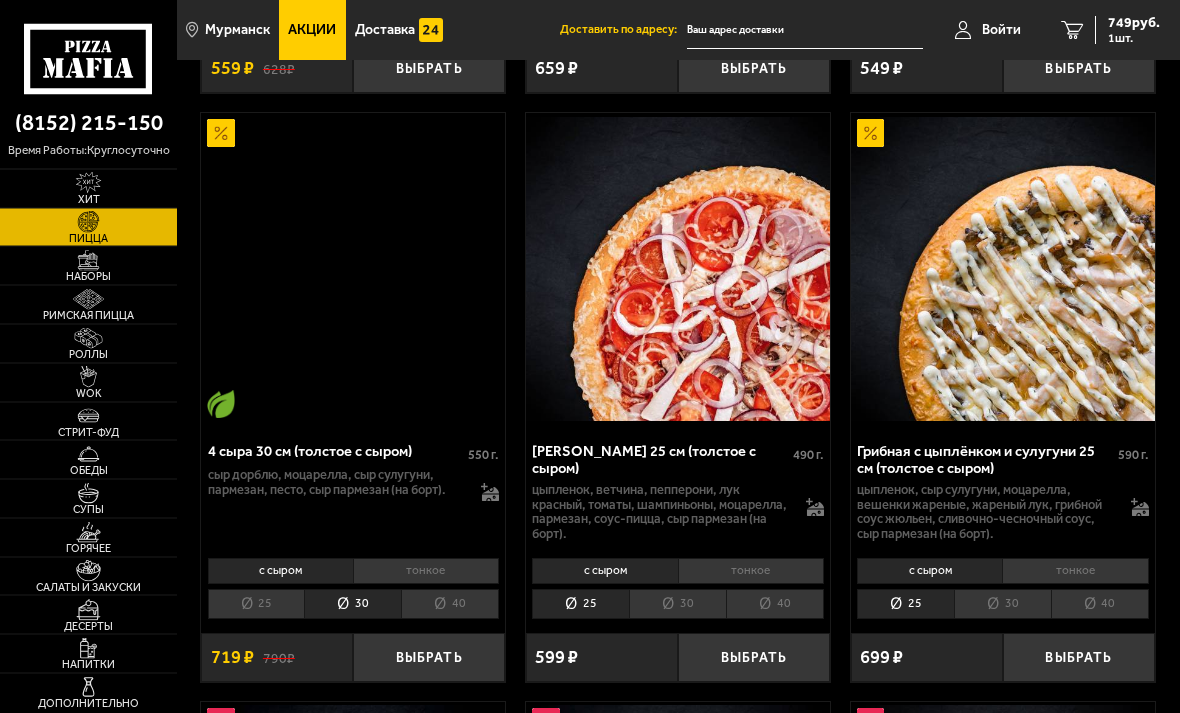scroll, scrollTop: 801, scrollLeft: 0, axis: vertical 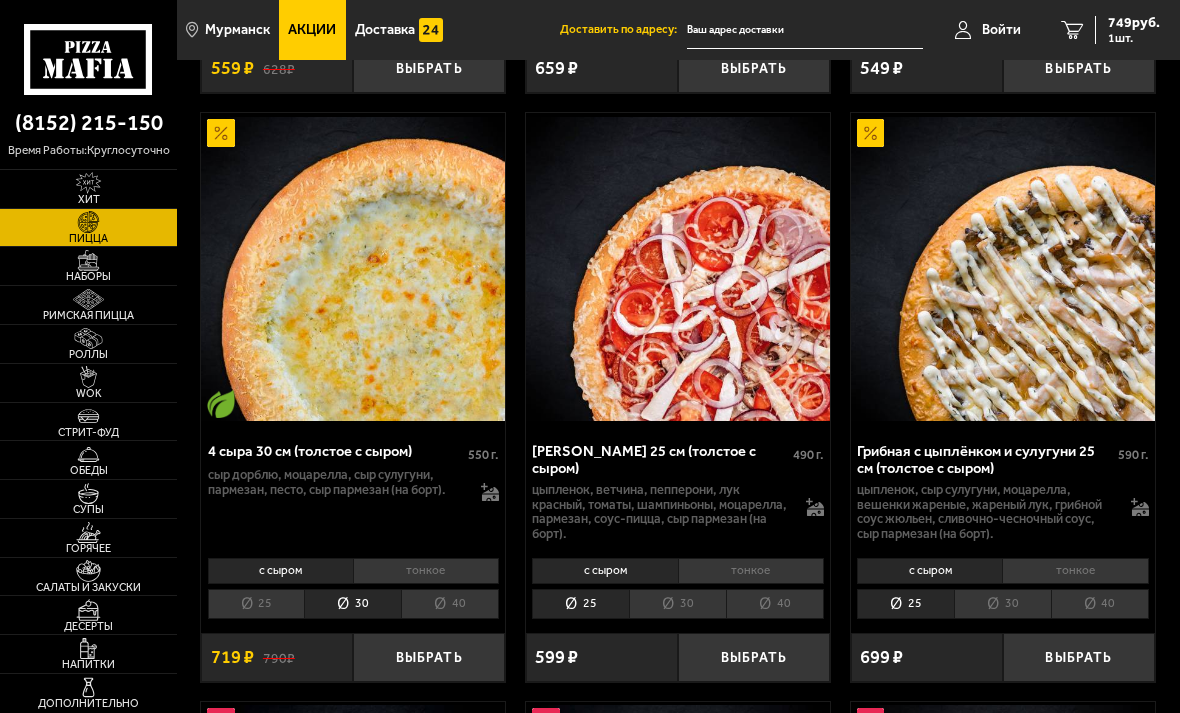 click on "Выбрать" at bounding box center [429, 657] 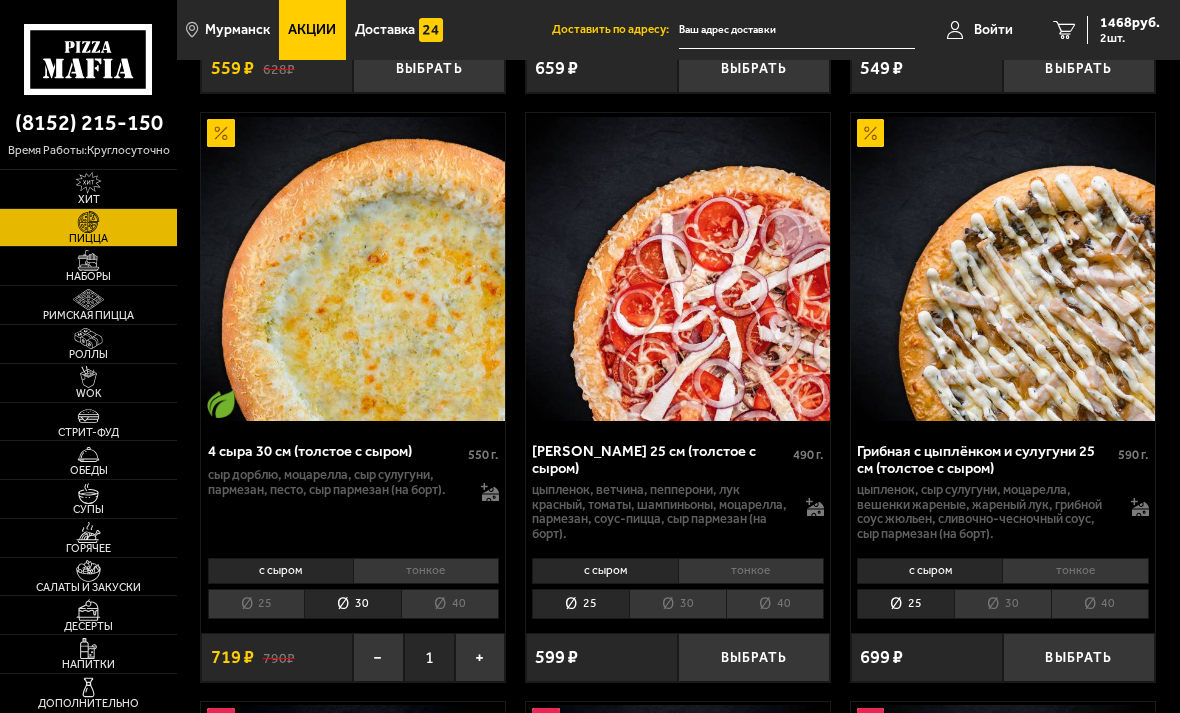 click on "−" at bounding box center [378, 657] 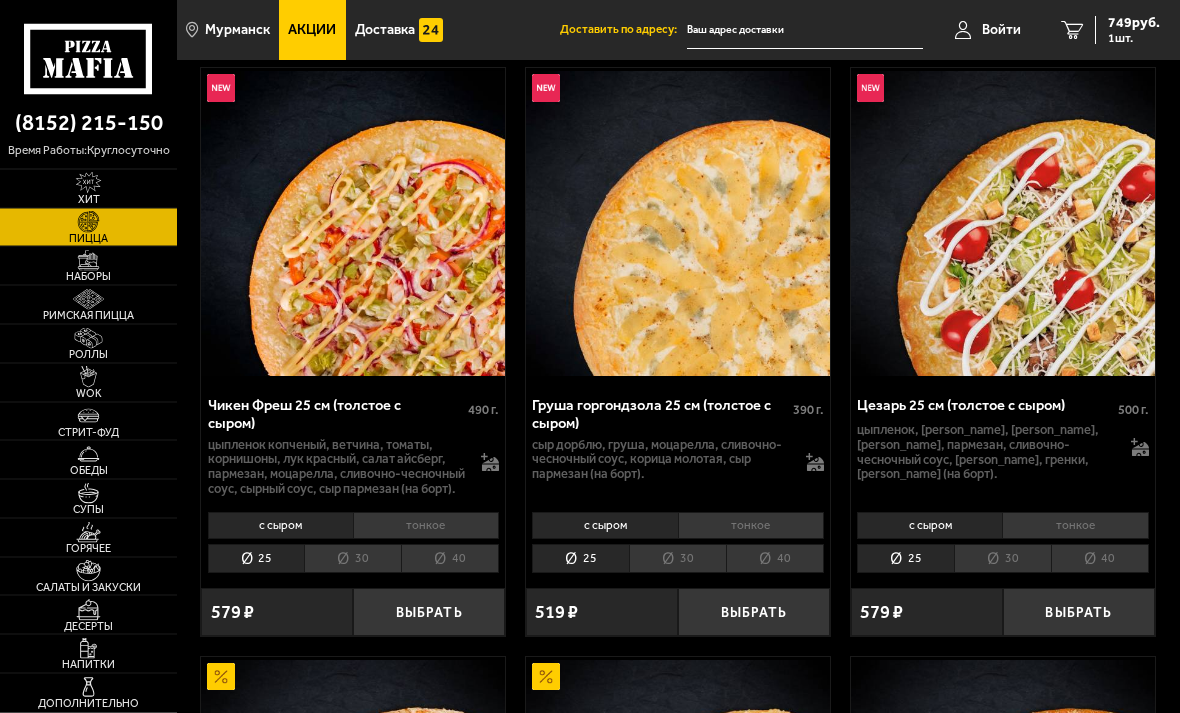 scroll, scrollTop: 1435, scrollLeft: 0, axis: vertical 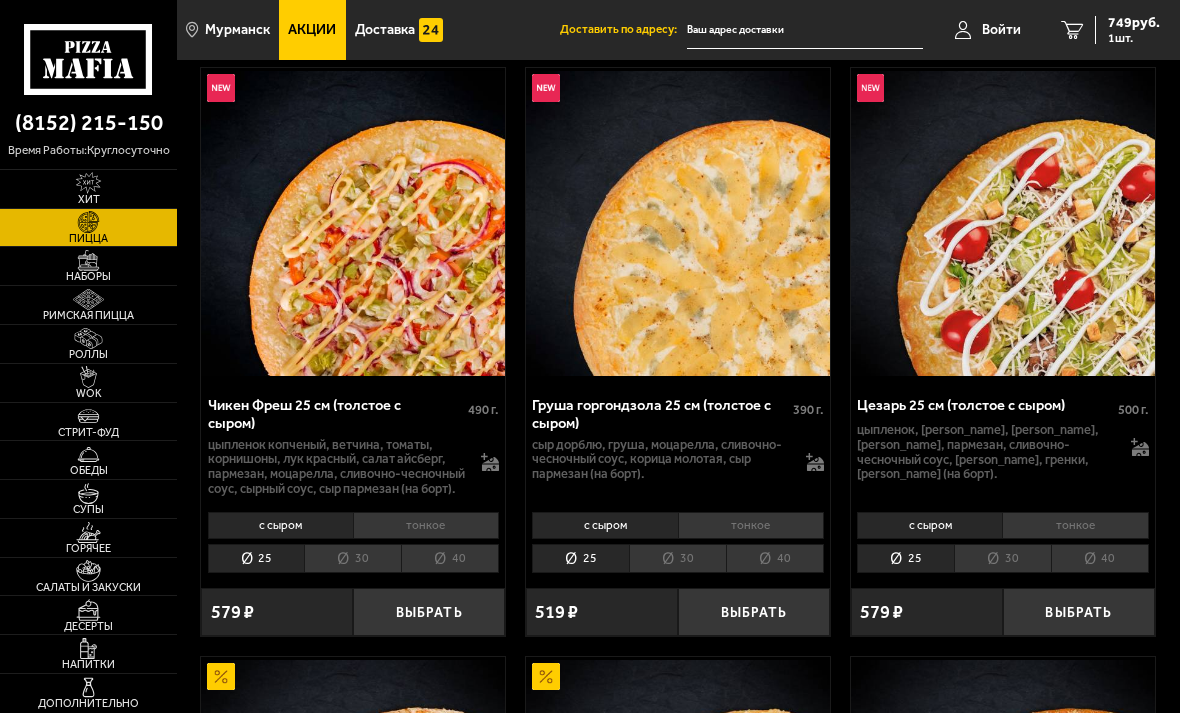 click on "30" at bounding box center (352, 559) 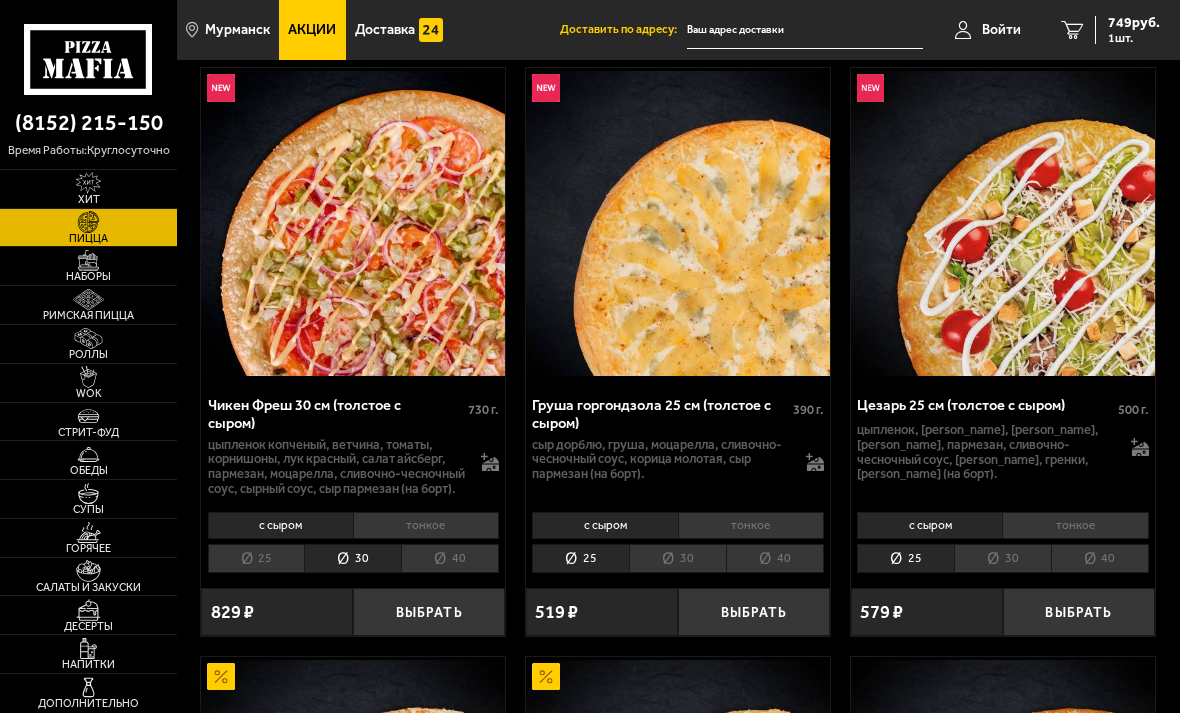 click on "Выбрать" at bounding box center [429, 612] 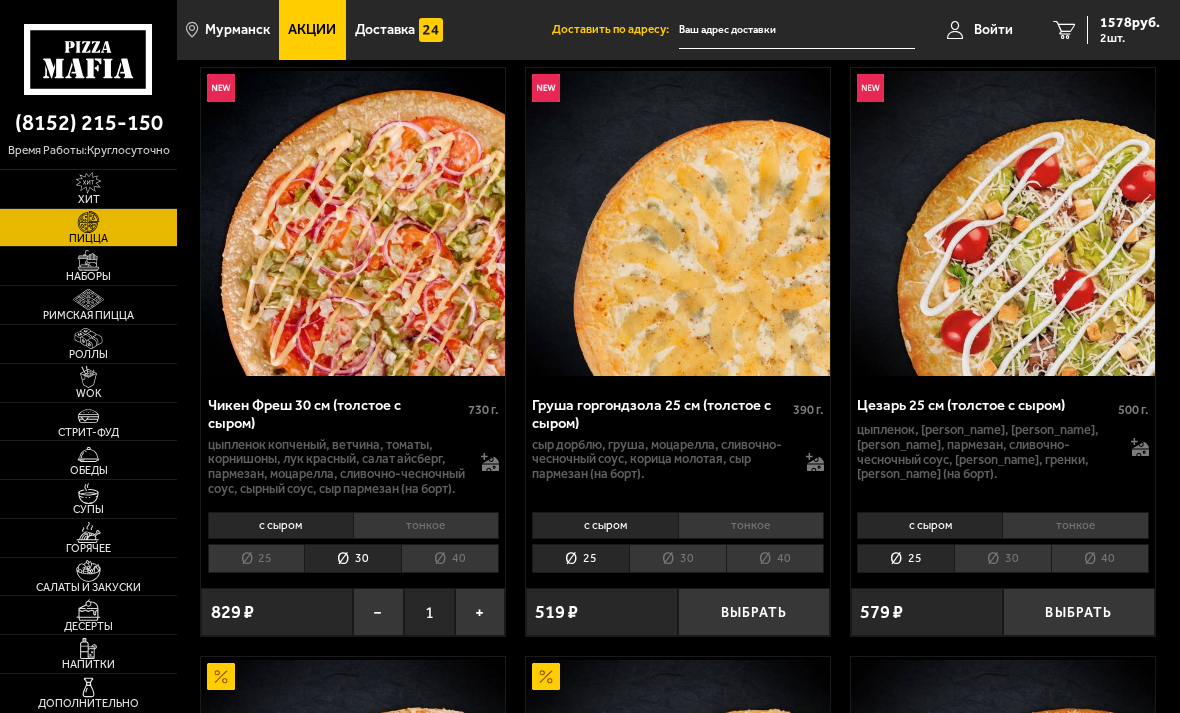 click on "2  шт." at bounding box center [1130, 38] 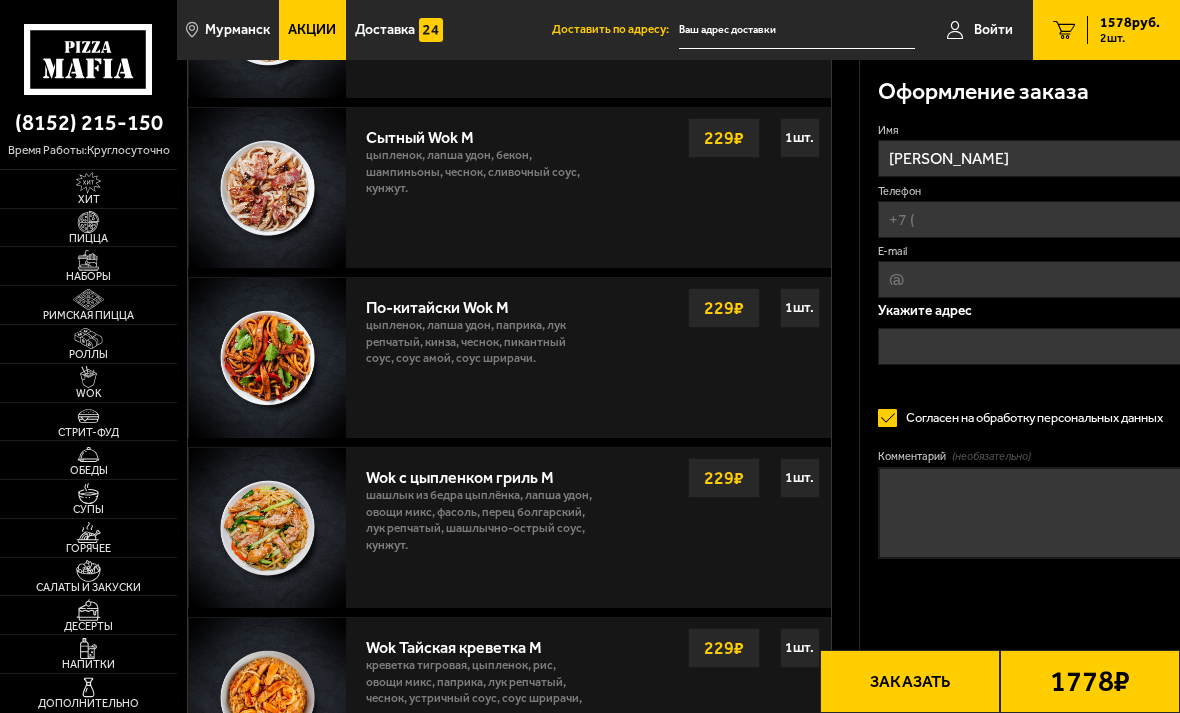 scroll, scrollTop: 0, scrollLeft: 0, axis: both 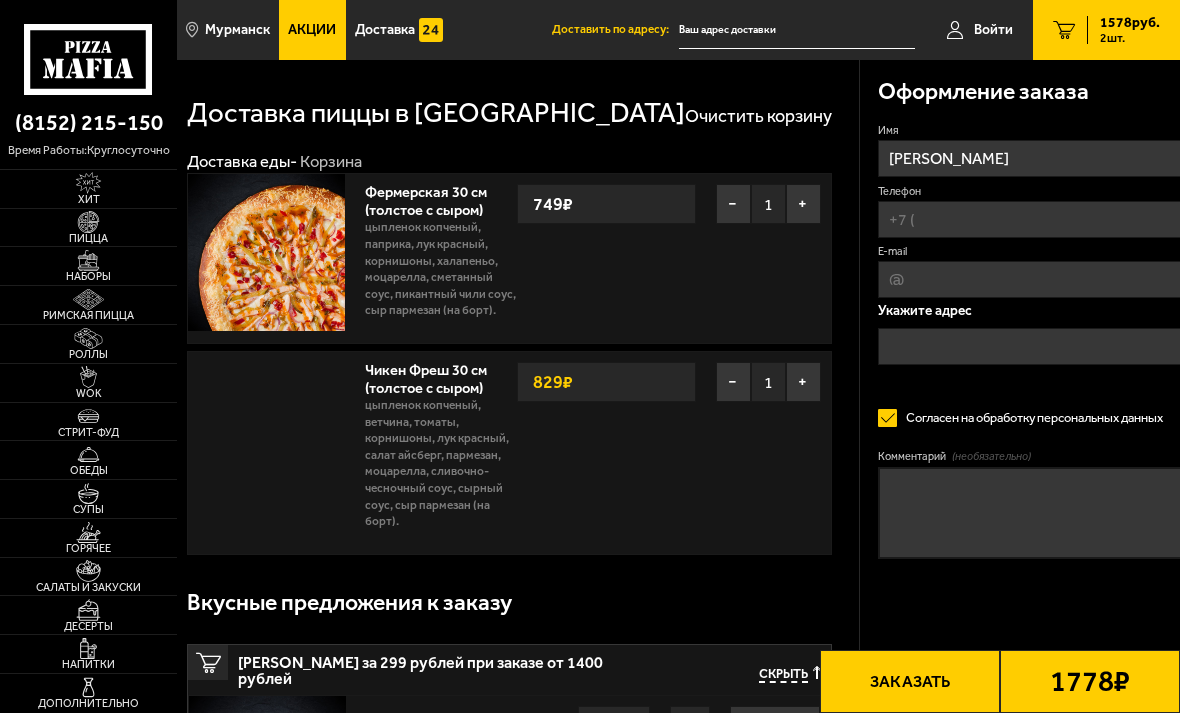 type on "[STREET_ADDRESS][PERSON_NAME]" 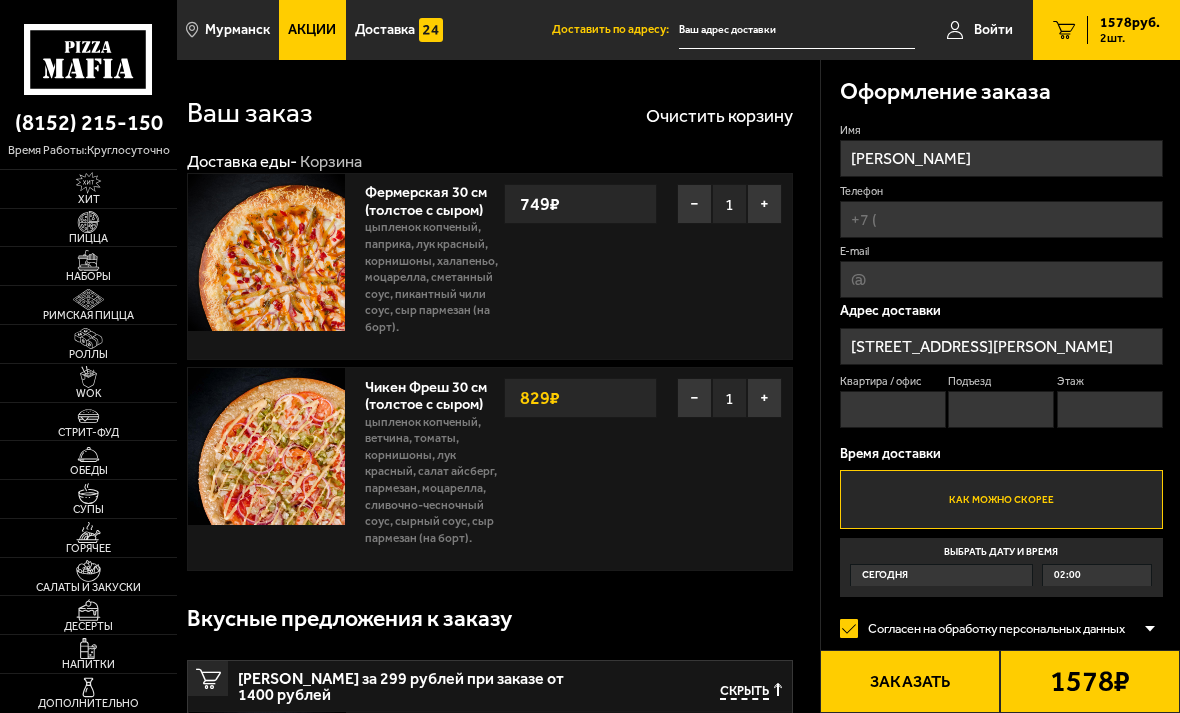 click on "Телефон" at bounding box center [1001, 219] 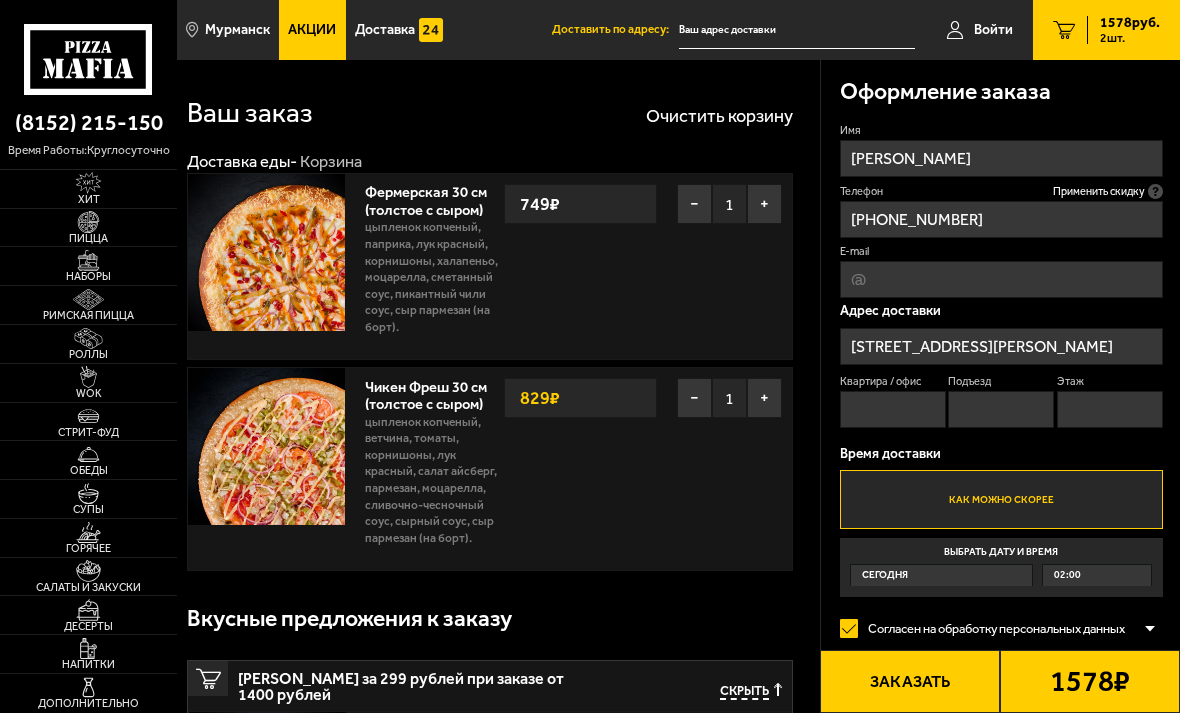 type on "[PHONE_NUMBER]" 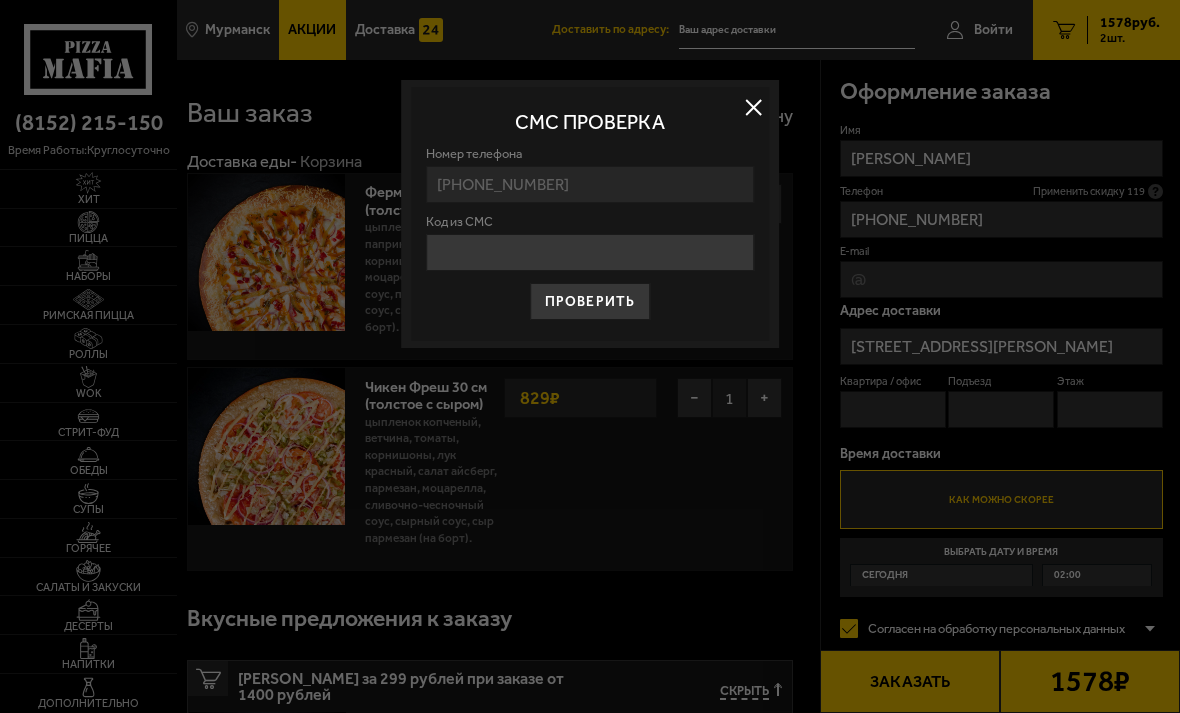 click on "Код из СМС" at bounding box center [590, 252] 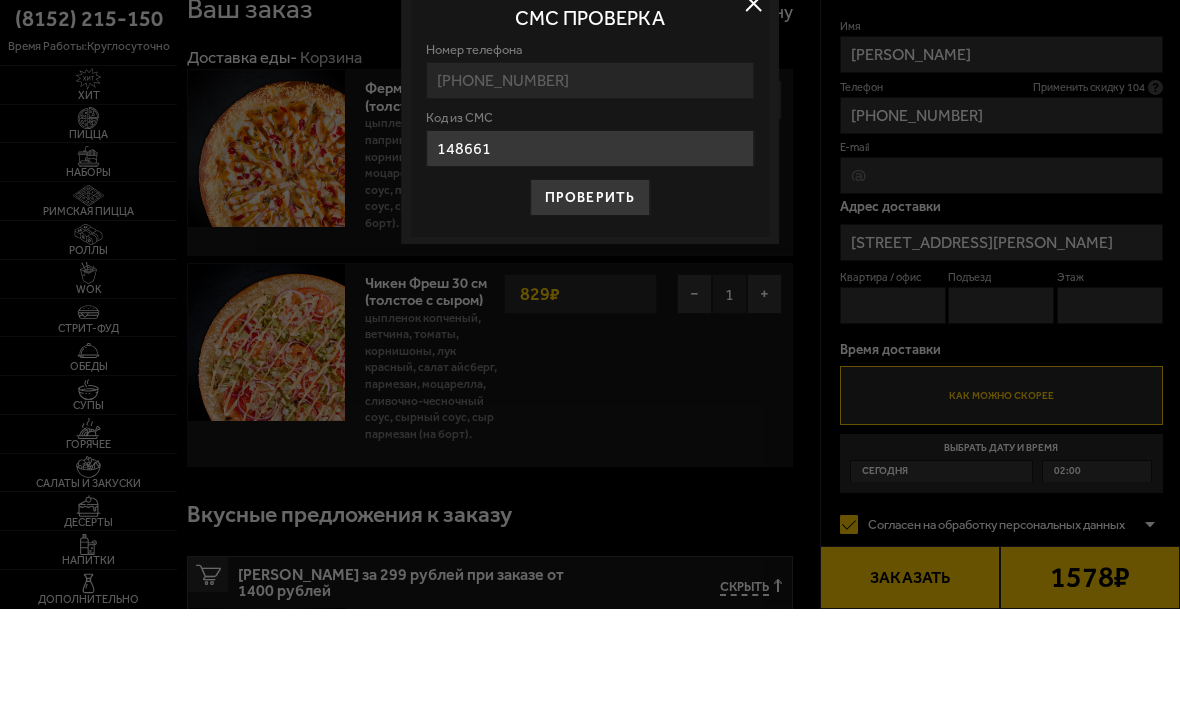 type on "148661" 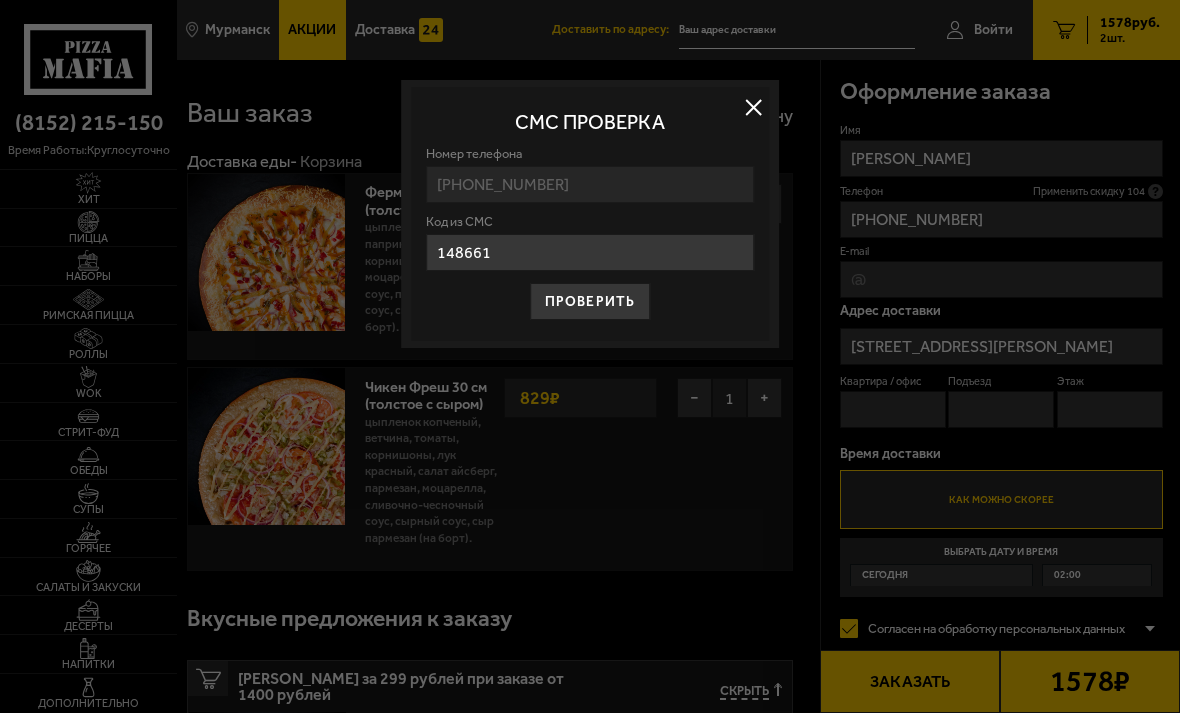 type 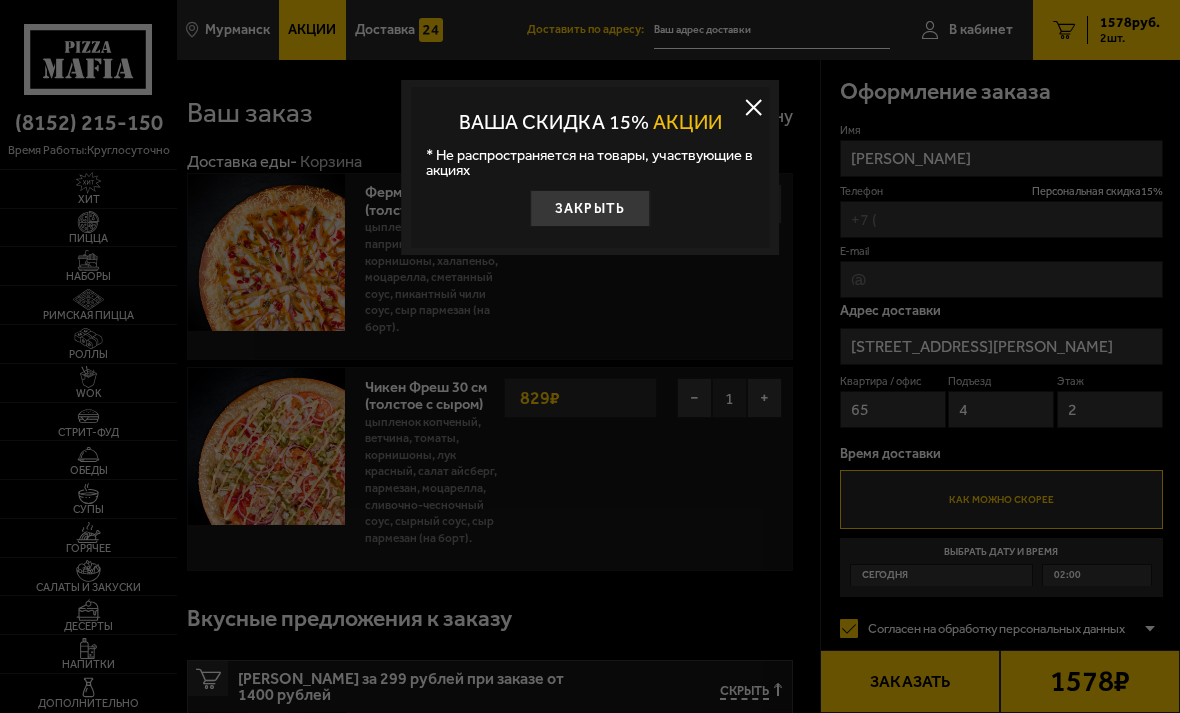 click on "Закрыть" at bounding box center (590, 208) 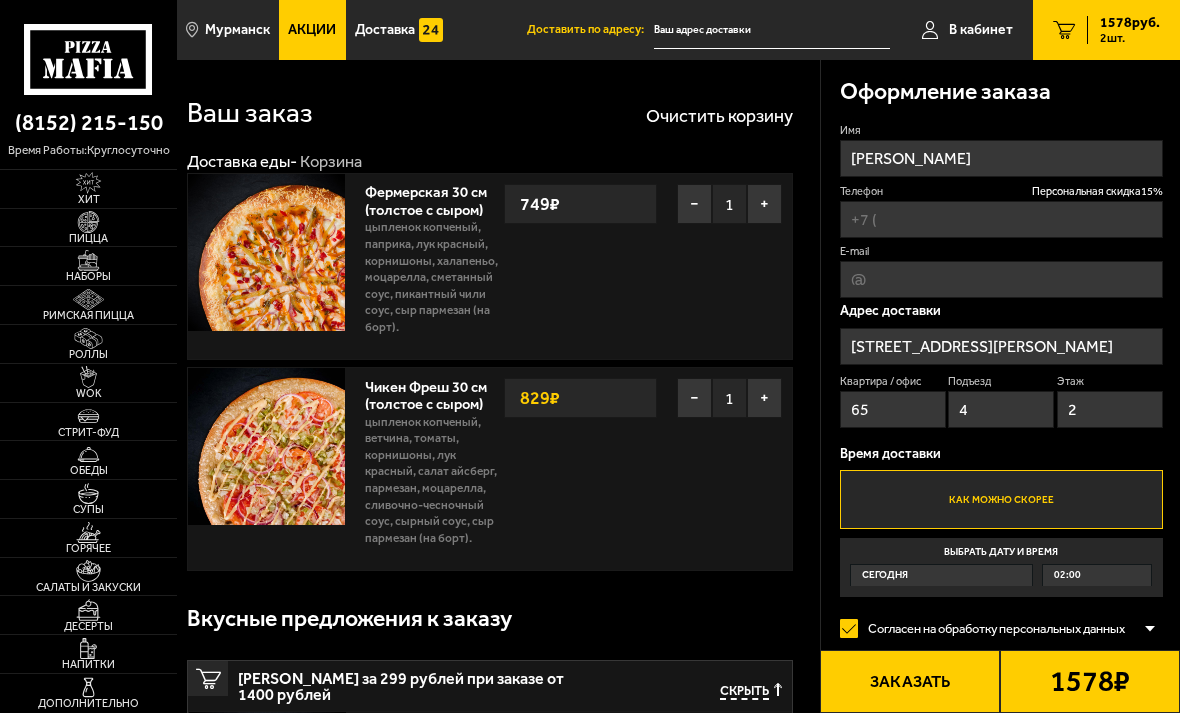 scroll, scrollTop: 20, scrollLeft: 0, axis: vertical 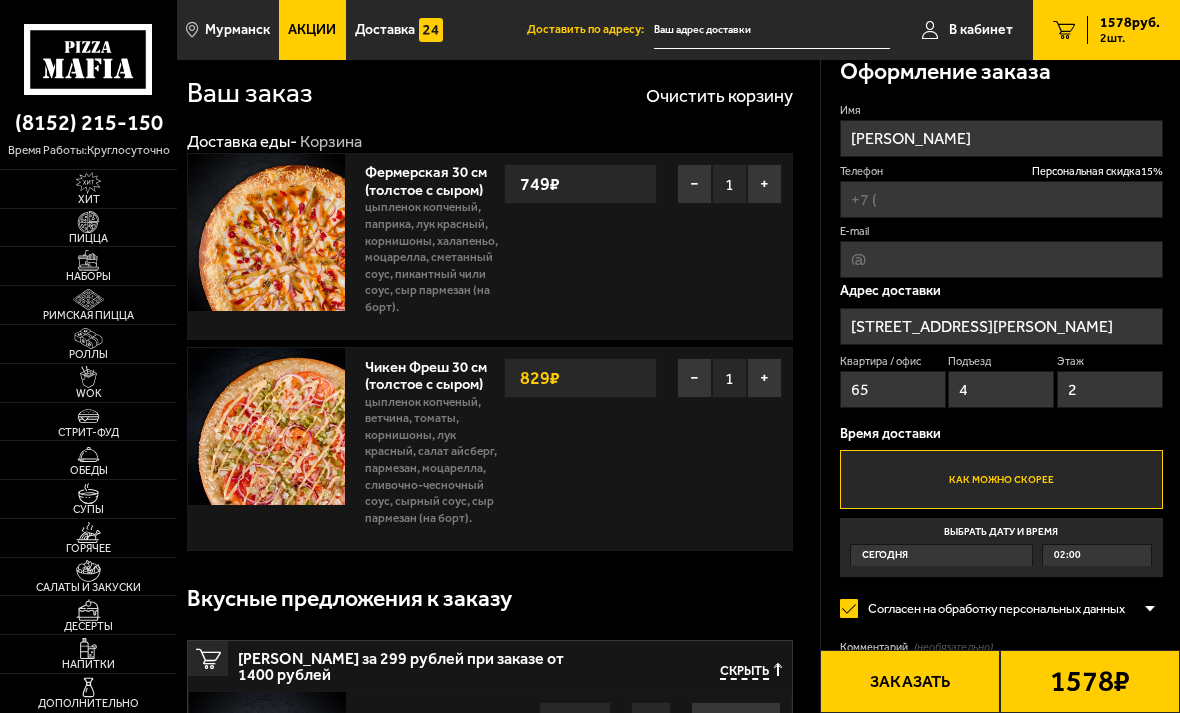 click on "Телефон Персональная скидка  15 %" at bounding box center (1001, 199) 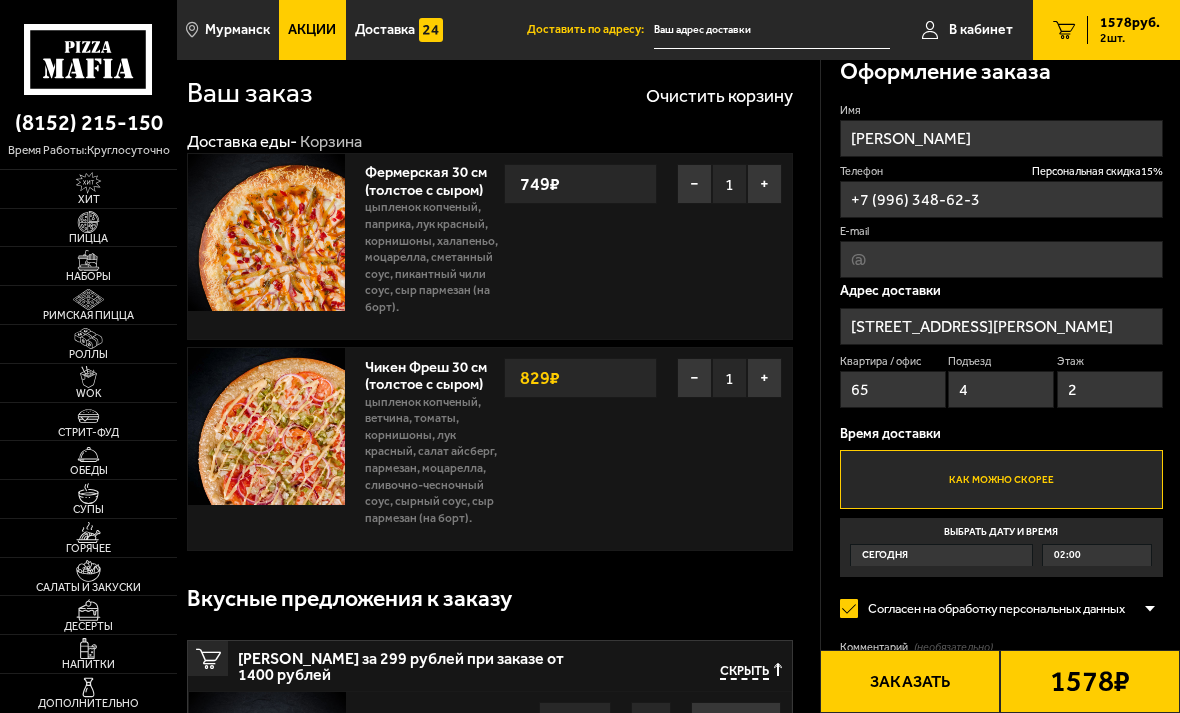 type on "[PHONE_NUMBER]" 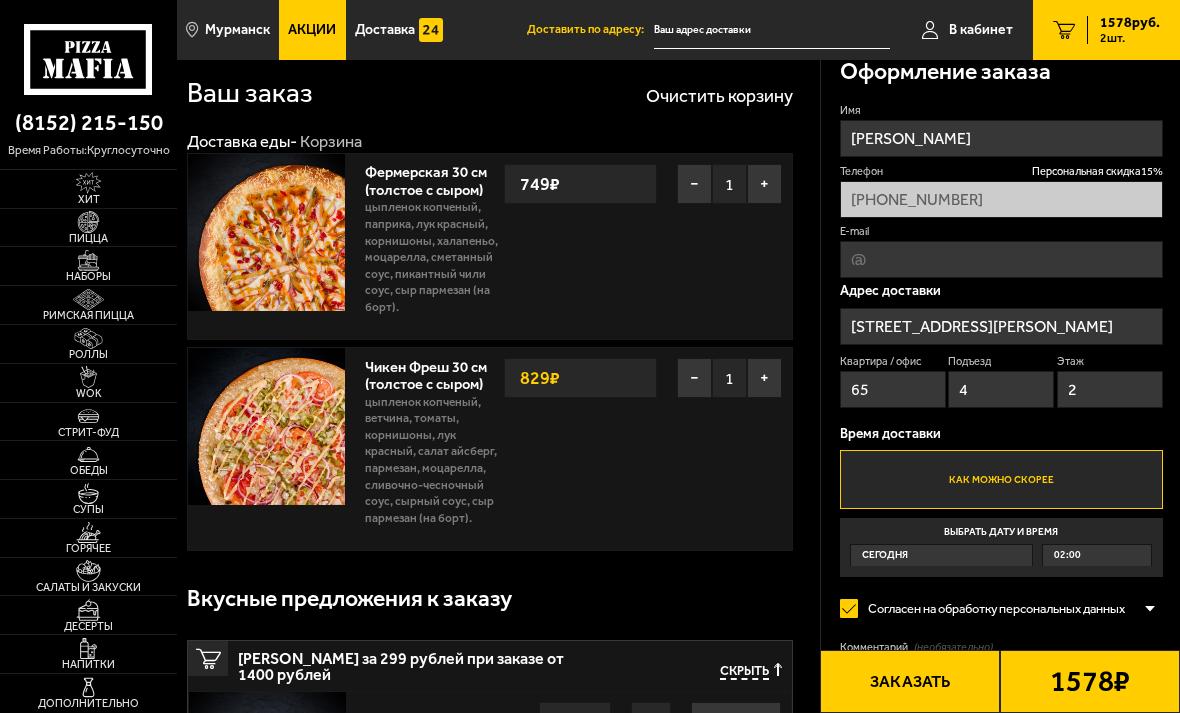 click at bounding box center [266, 426] 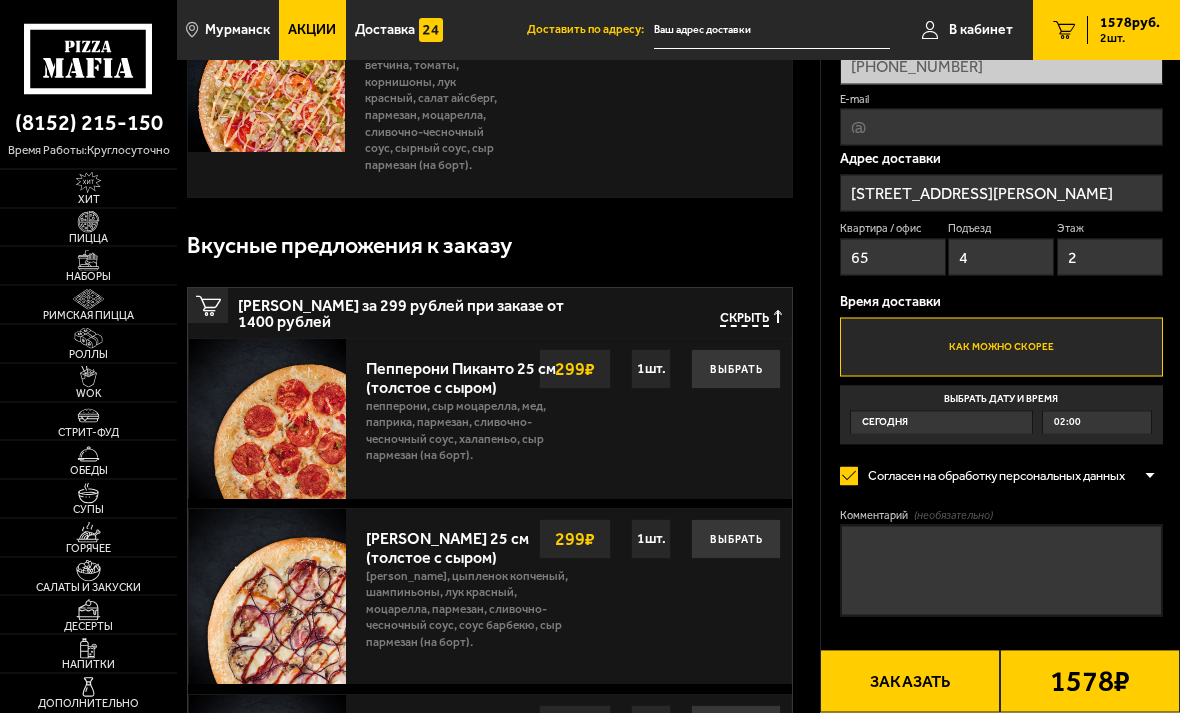 scroll, scrollTop: 374, scrollLeft: 0, axis: vertical 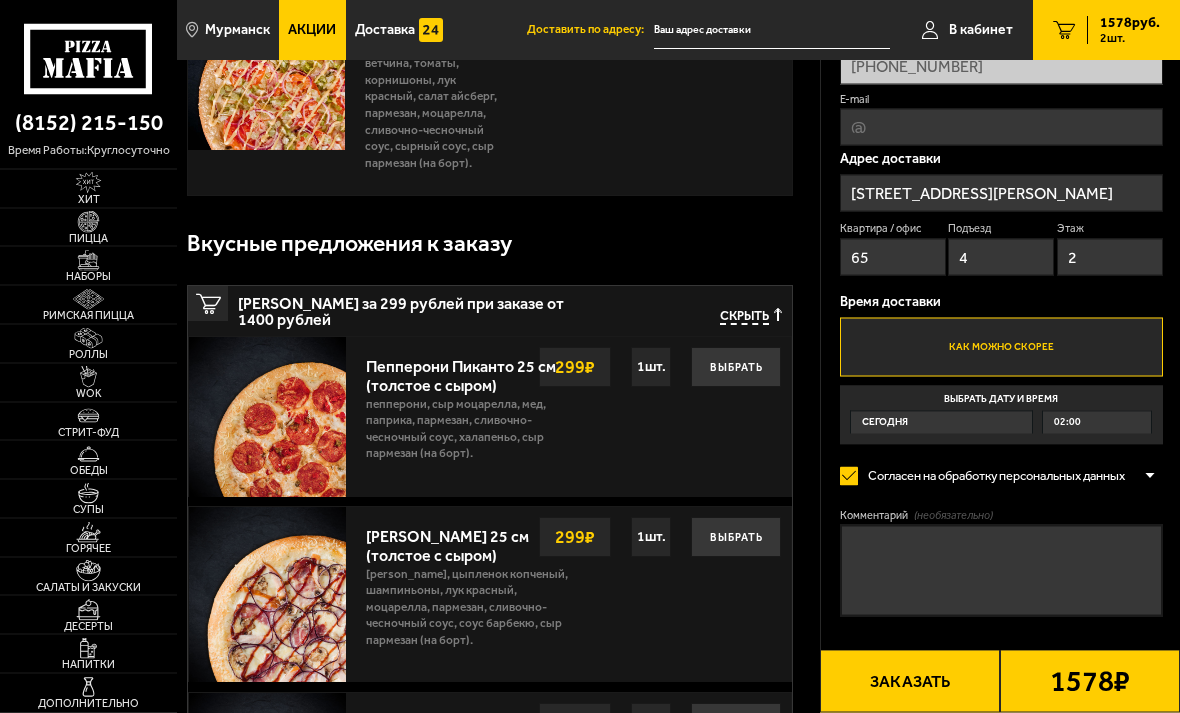 click on "Заказать" at bounding box center (910, 681) 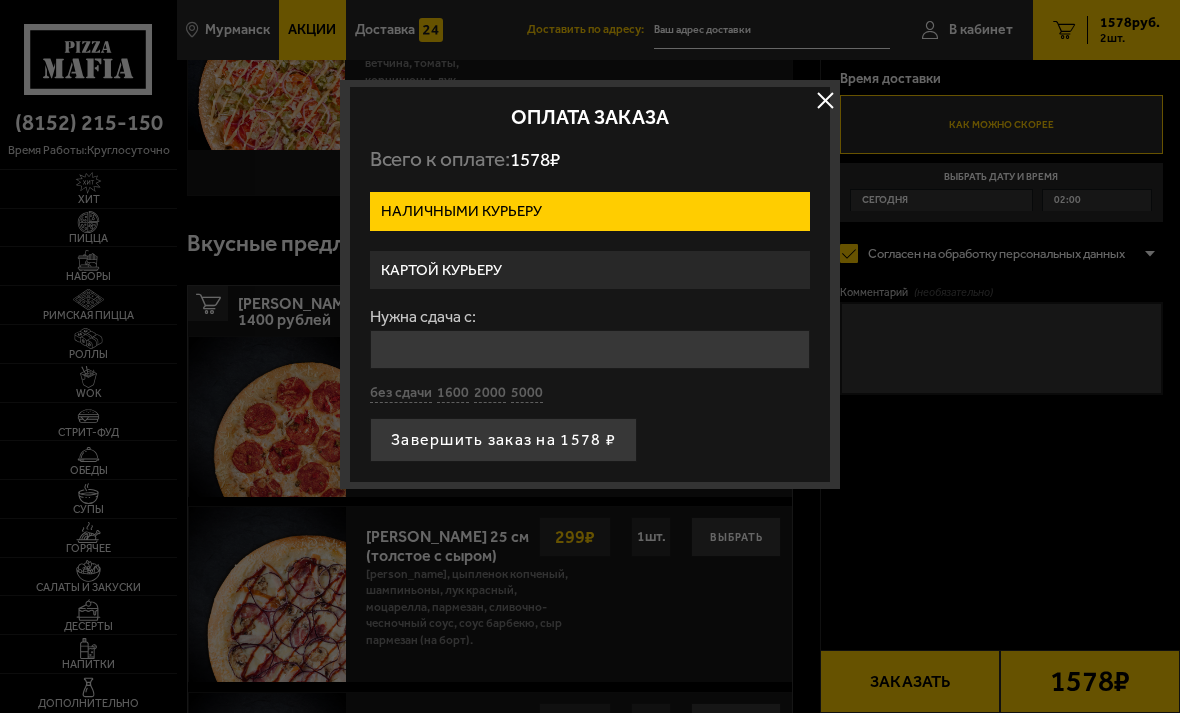 click on "Картой курьеру" at bounding box center [590, 270] 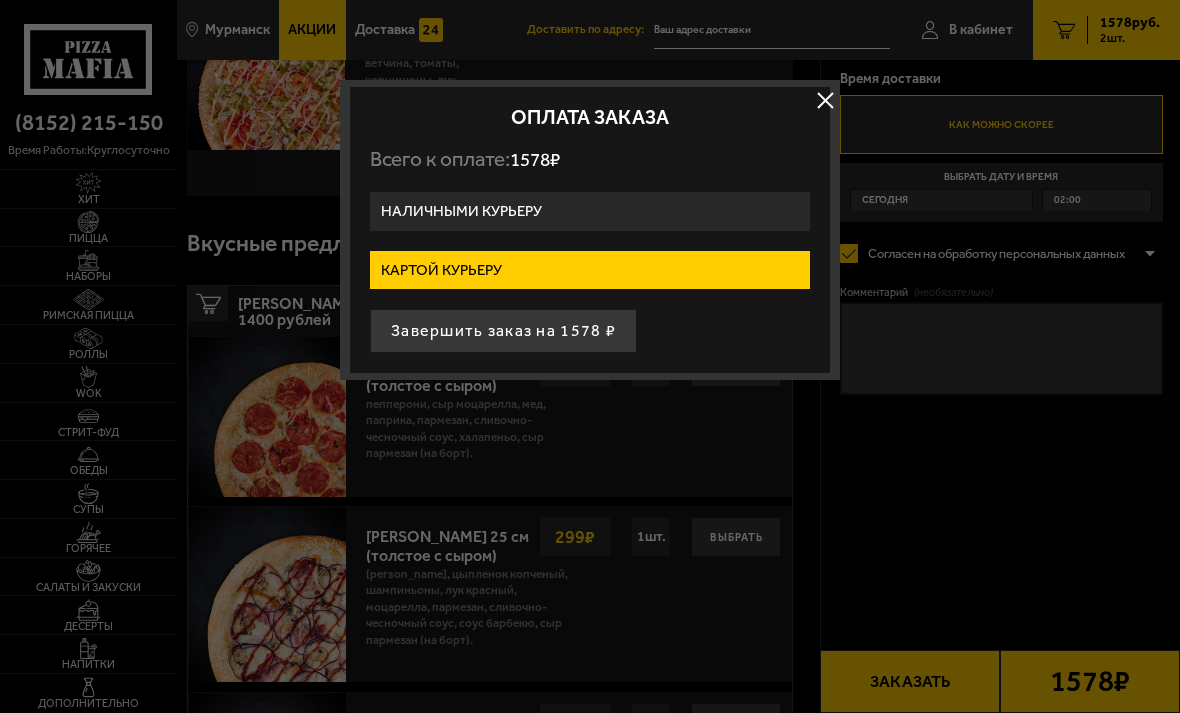 click on "Завершить заказ на 1578 ₽" at bounding box center [503, 331] 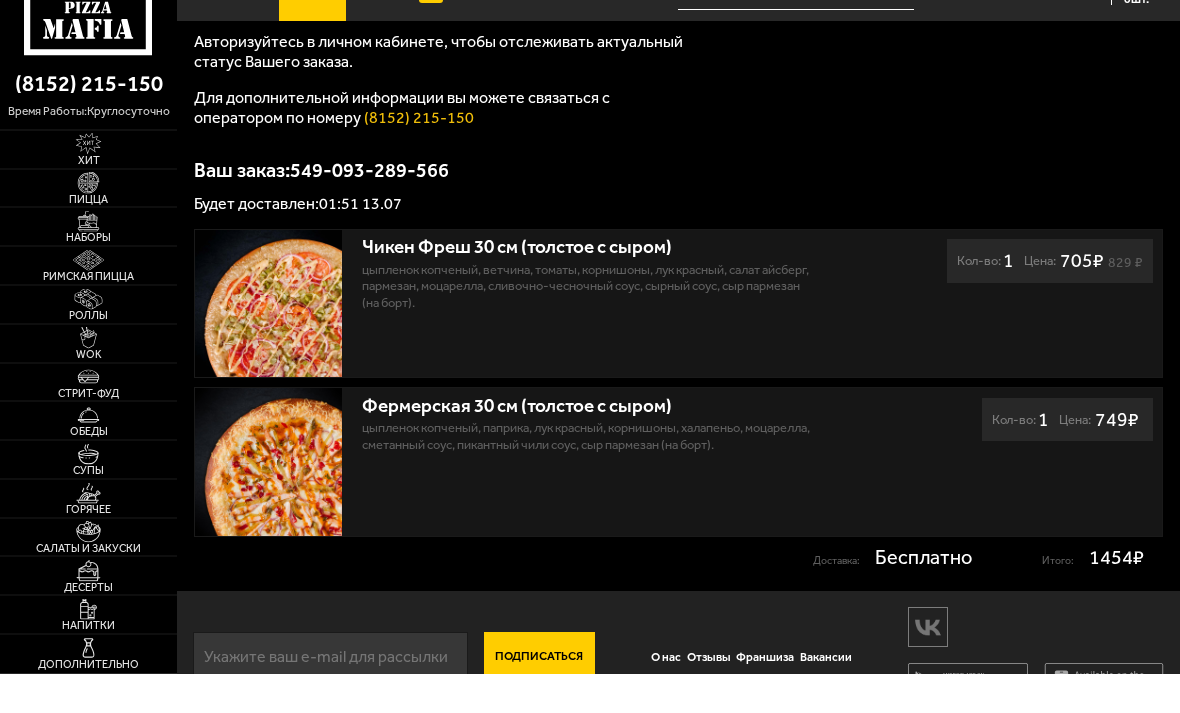 scroll, scrollTop: 227, scrollLeft: 0, axis: vertical 